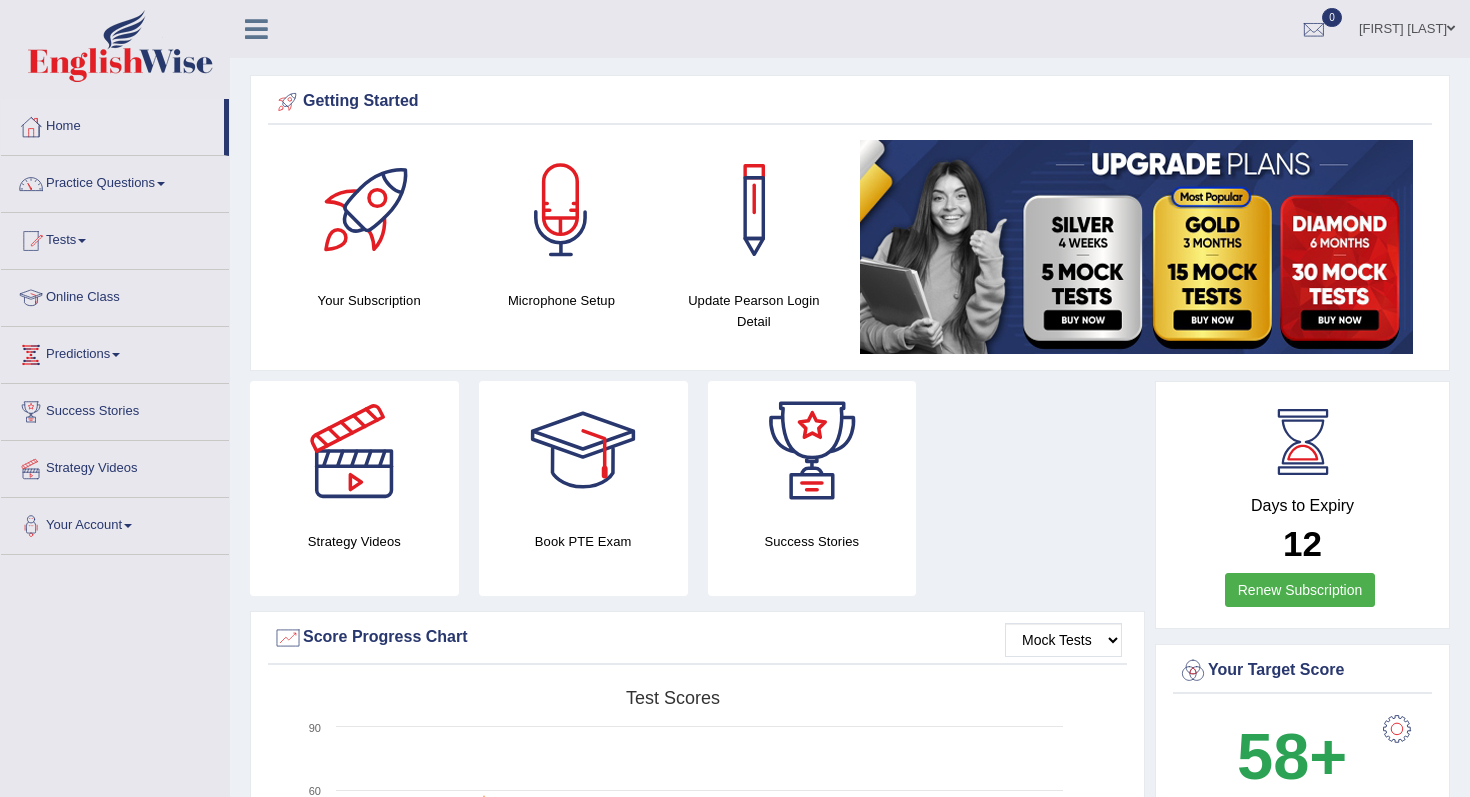 scroll, scrollTop: 0, scrollLeft: 0, axis: both 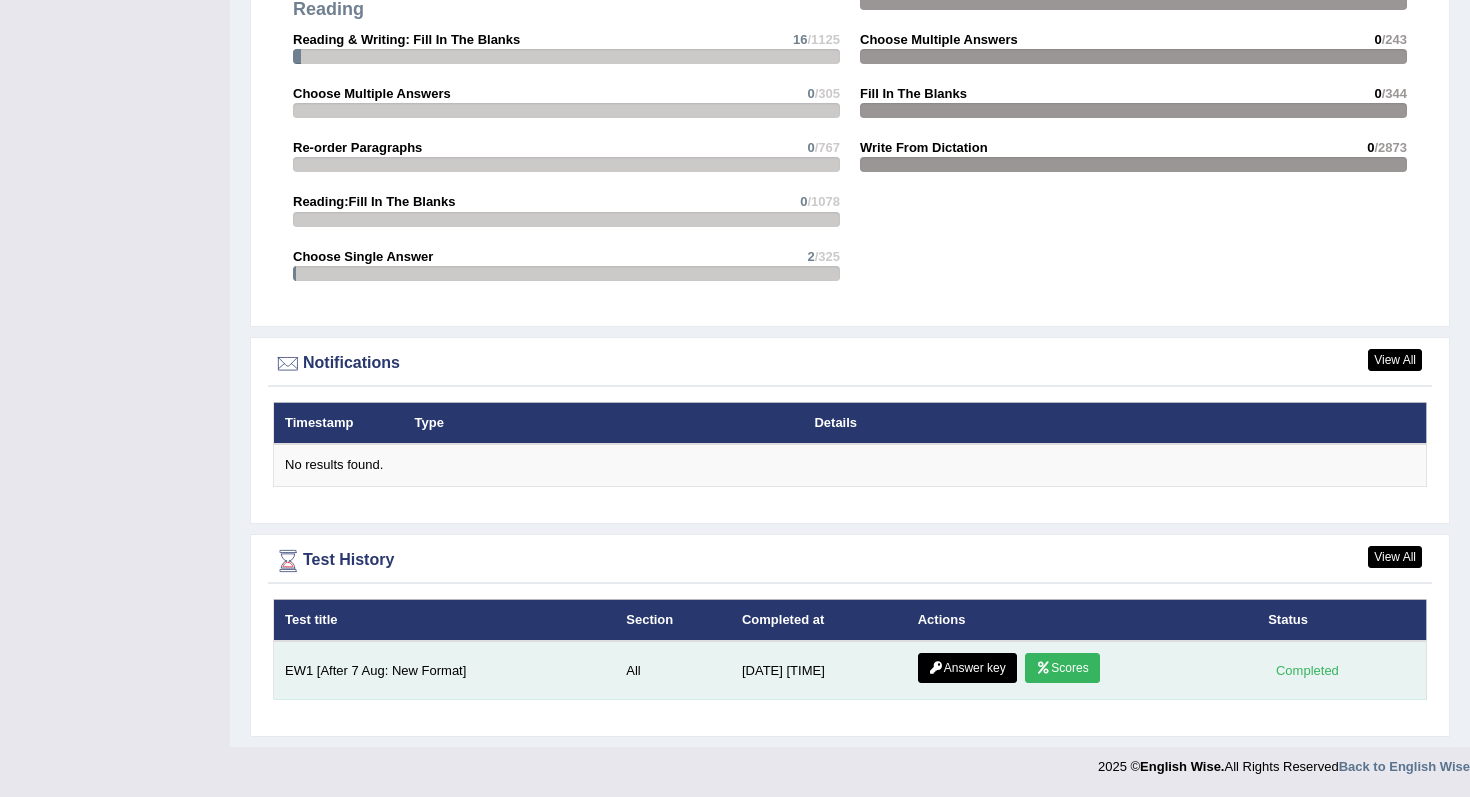 click on "Answer key" at bounding box center [967, 668] 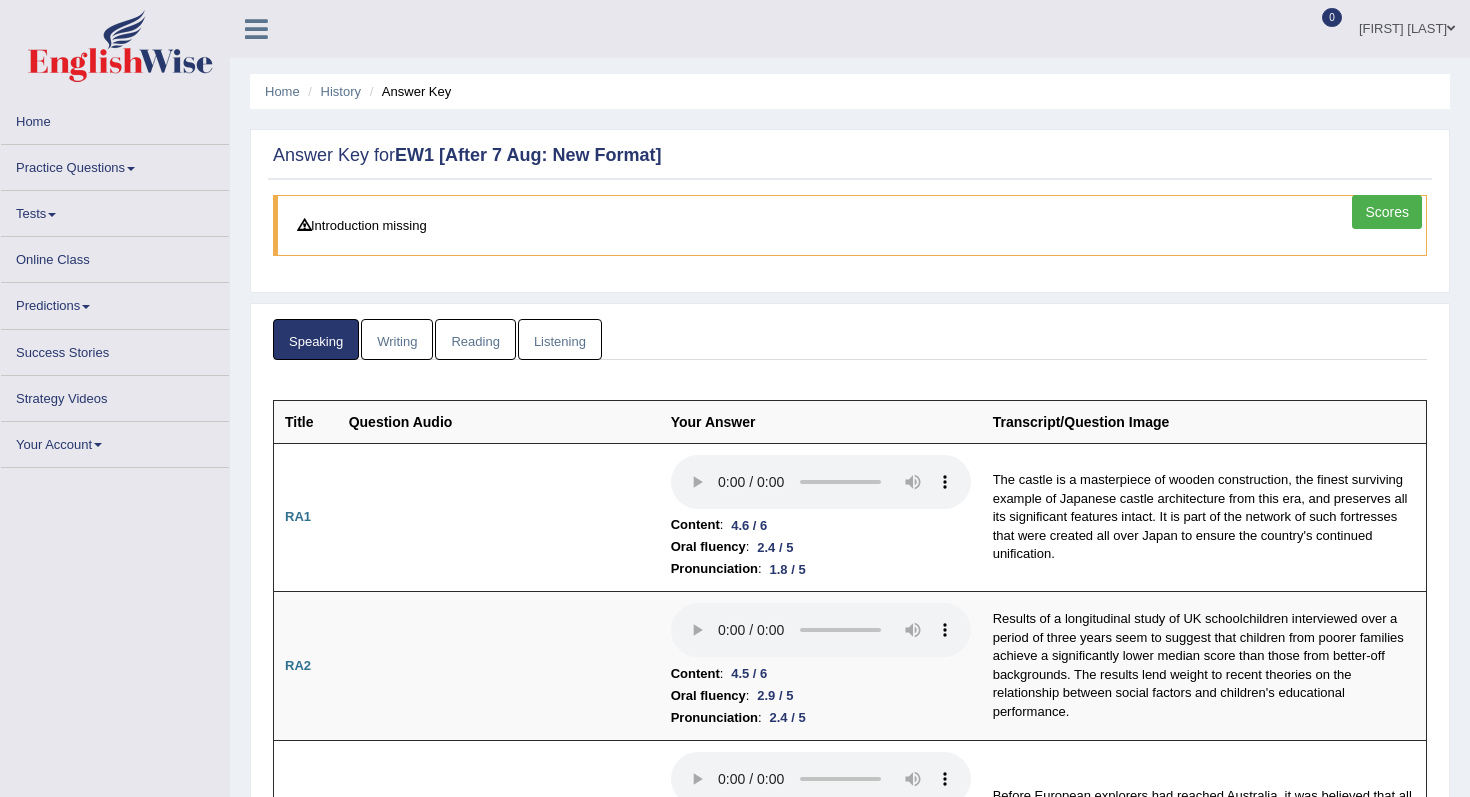 scroll, scrollTop: 0, scrollLeft: 0, axis: both 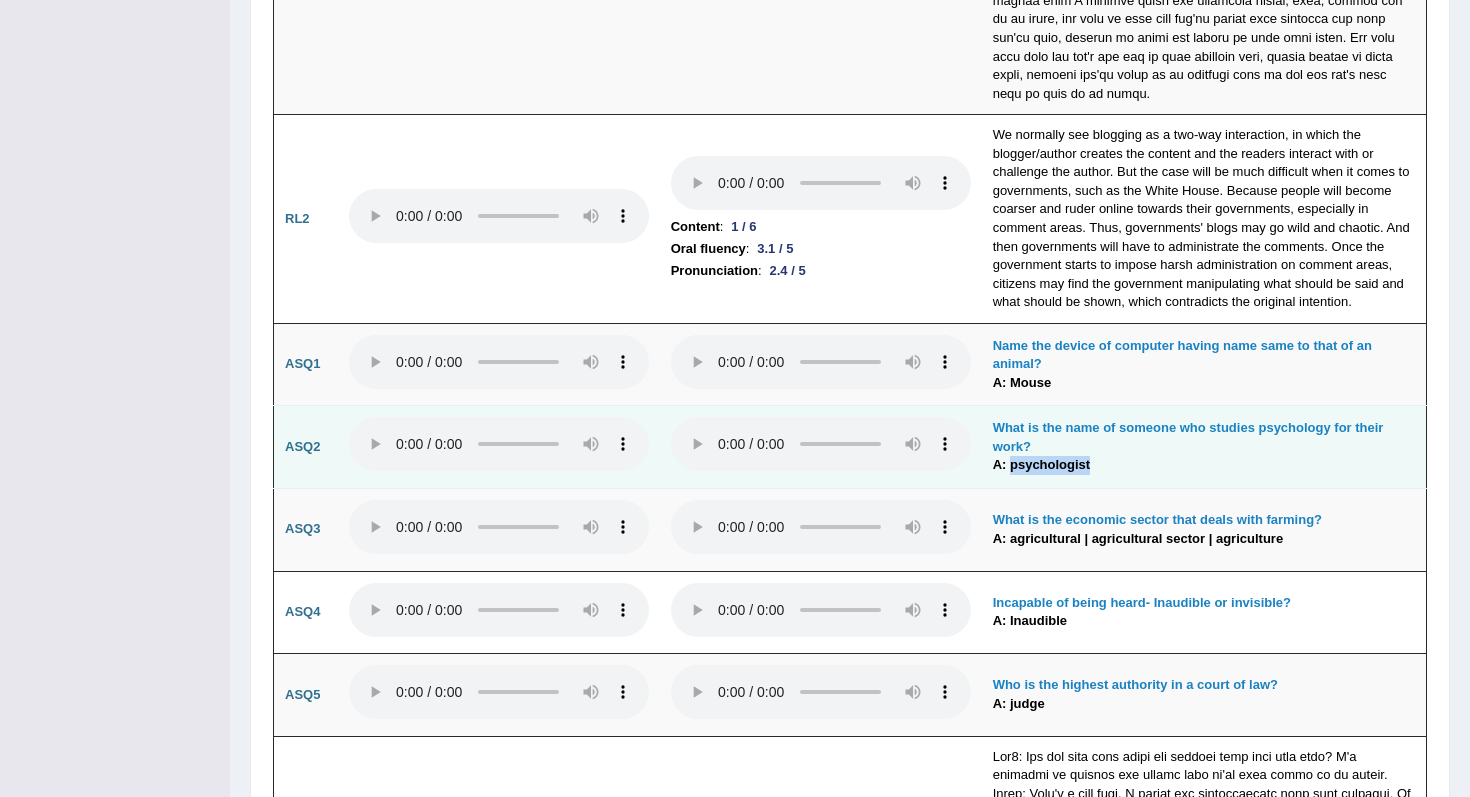 drag, startPoint x: 1009, startPoint y: 457, endPoint x: 1084, endPoint y: 462, distance: 75.16648 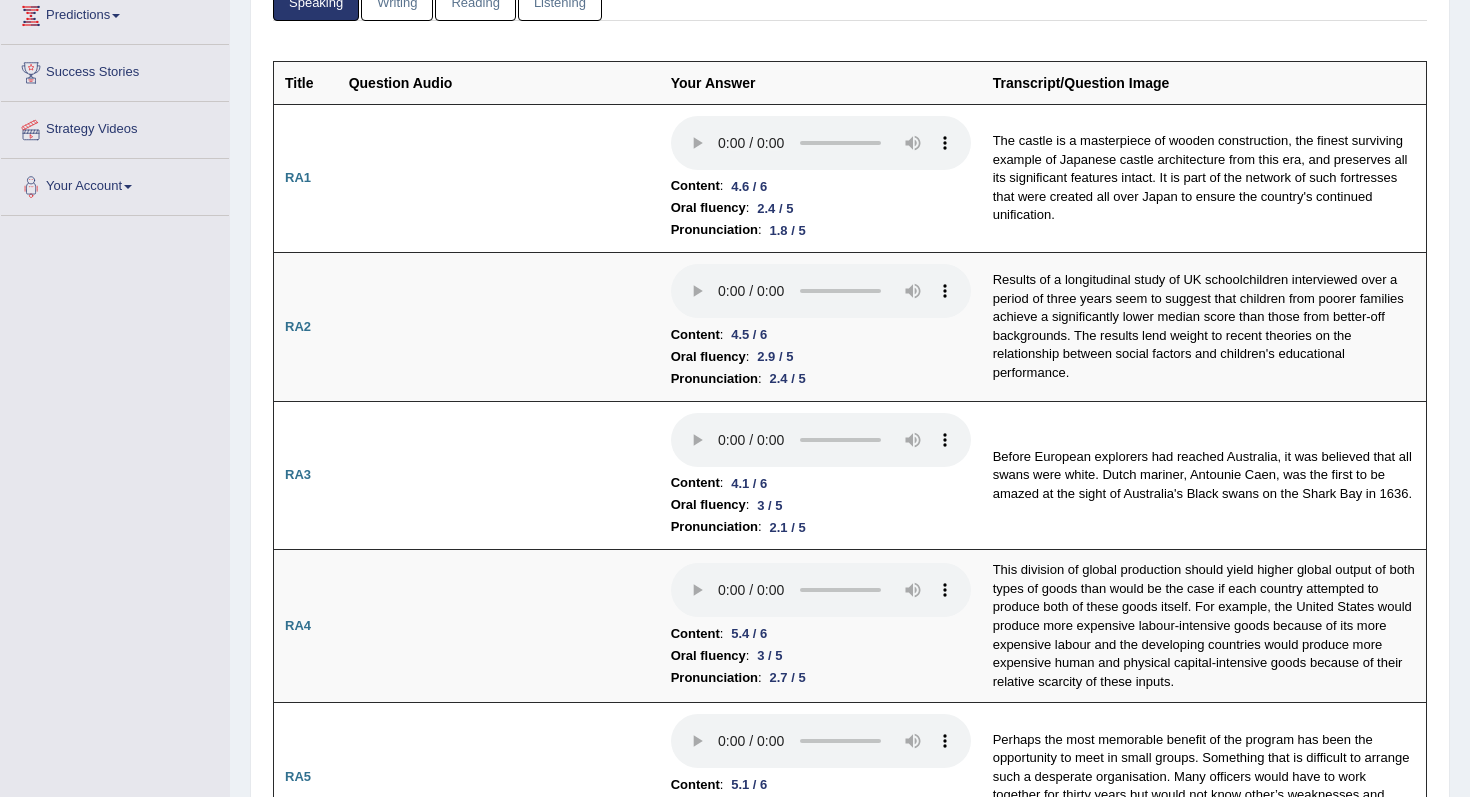 scroll, scrollTop: 0, scrollLeft: 0, axis: both 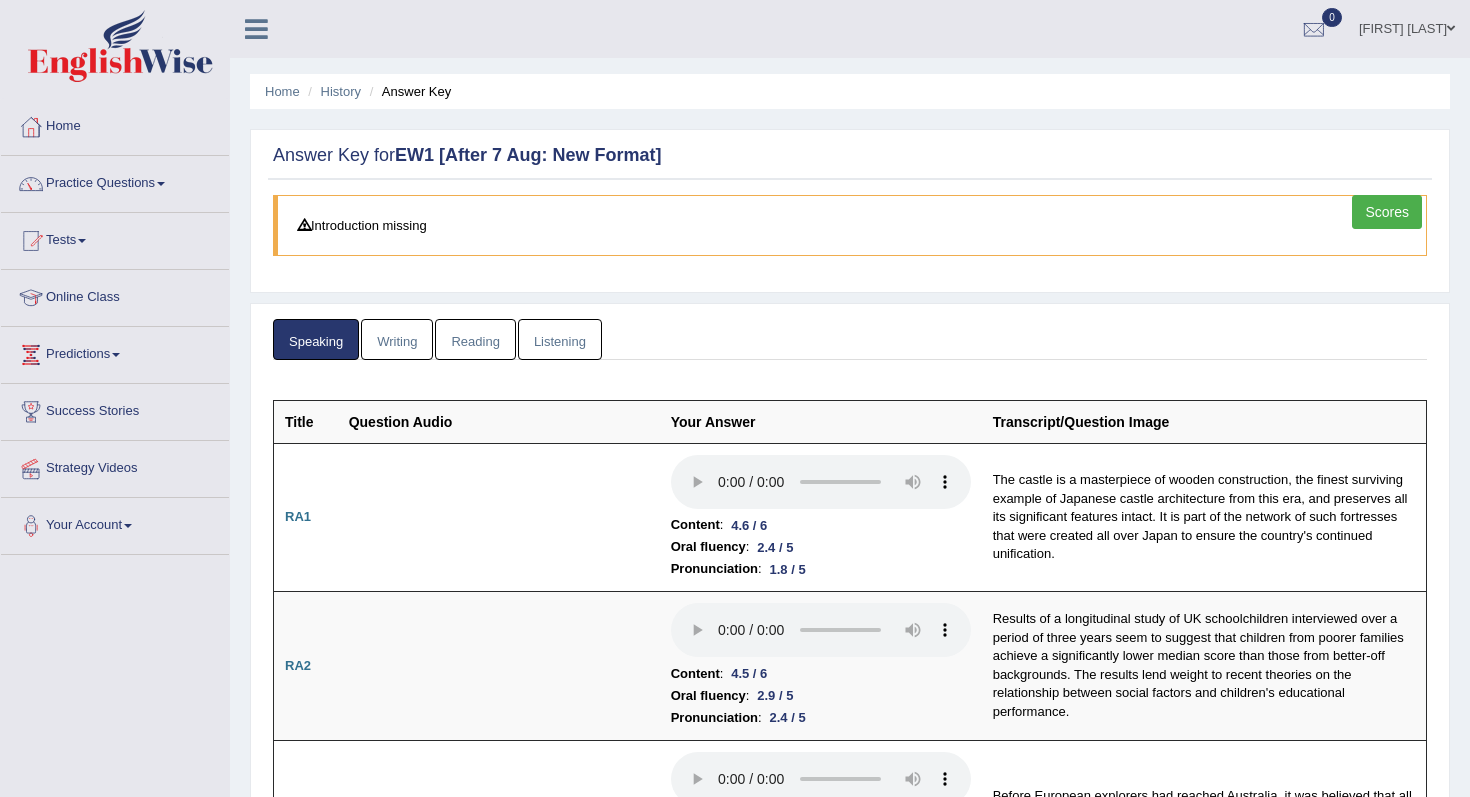 click on "Writing" at bounding box center [397, 339] 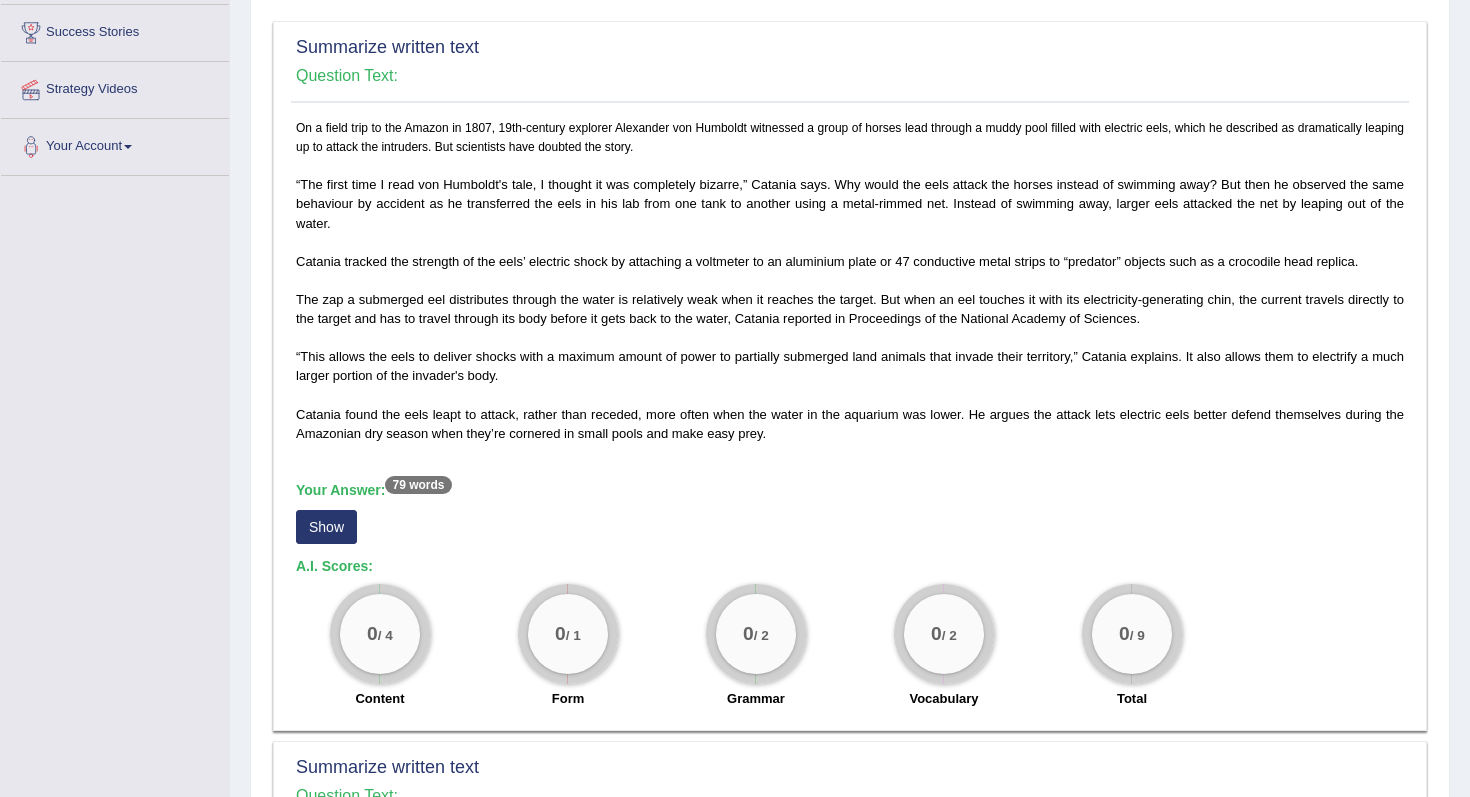 scroll, scrollTop: 372, scrollLeft: 0, axis: vertical 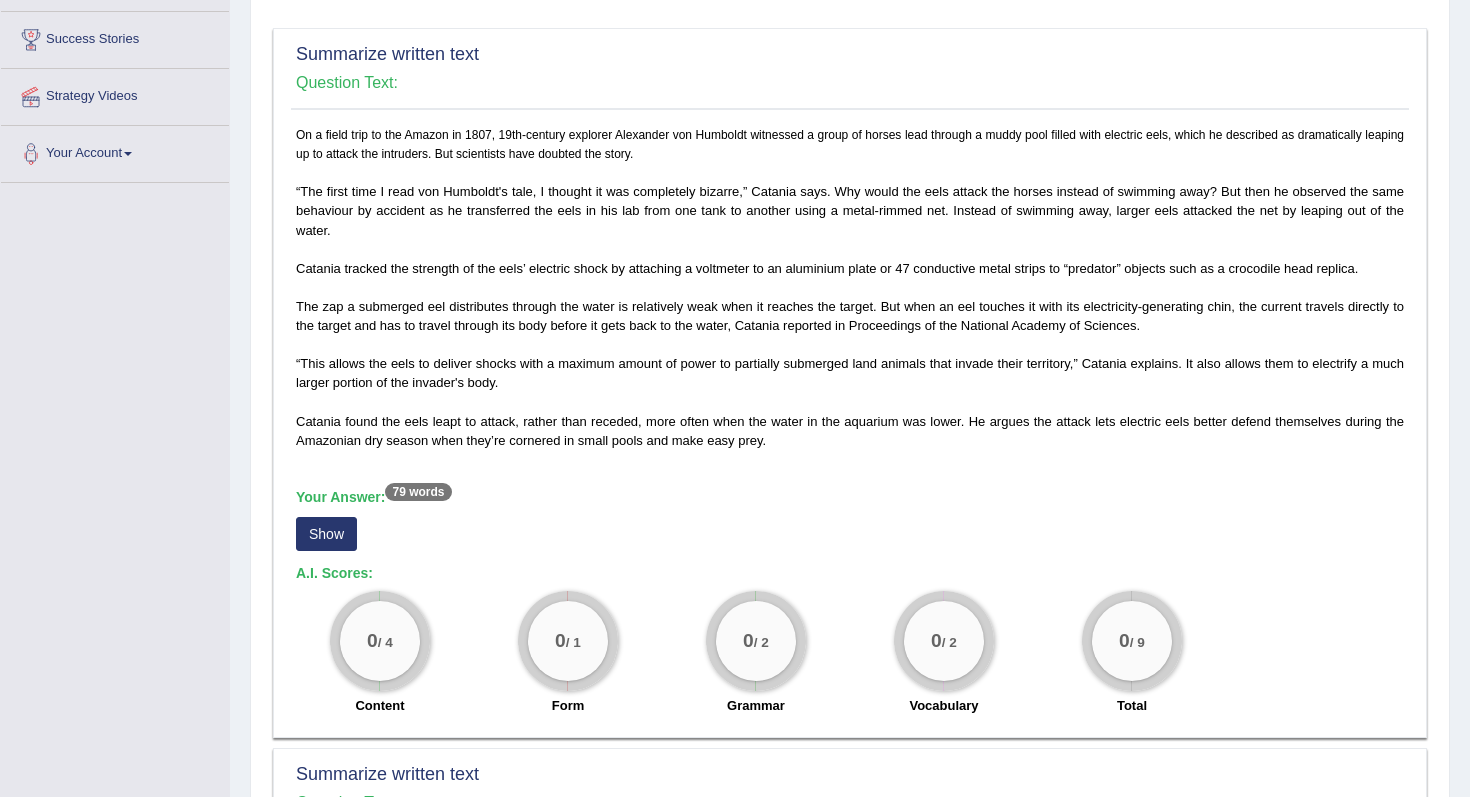 click on "Show" at bounding box center [326, 534] 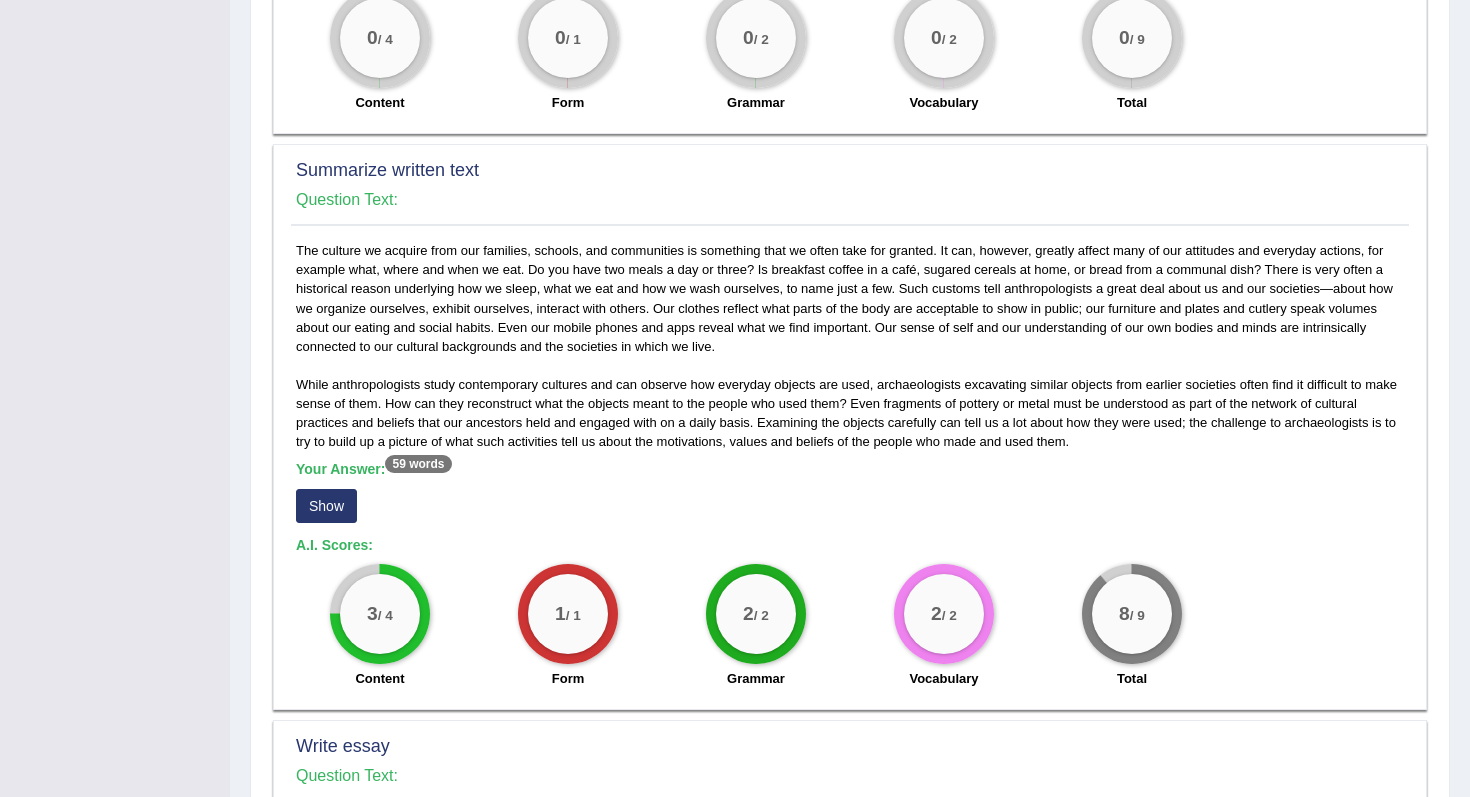 scroll, scrollTop: 998, scrollLeft: 0, axis: vertical 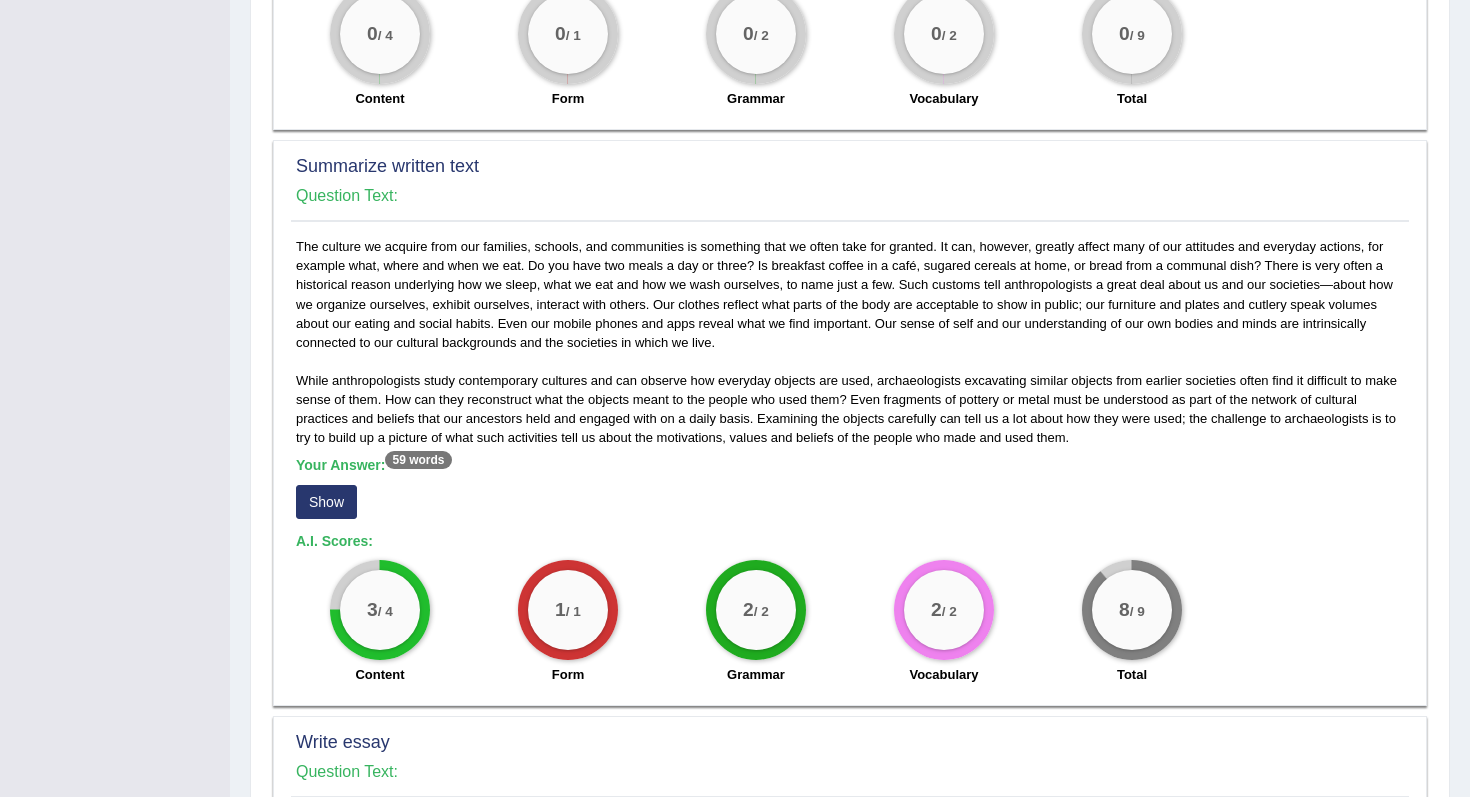 click on "Show" at bounding box center [326, 502] 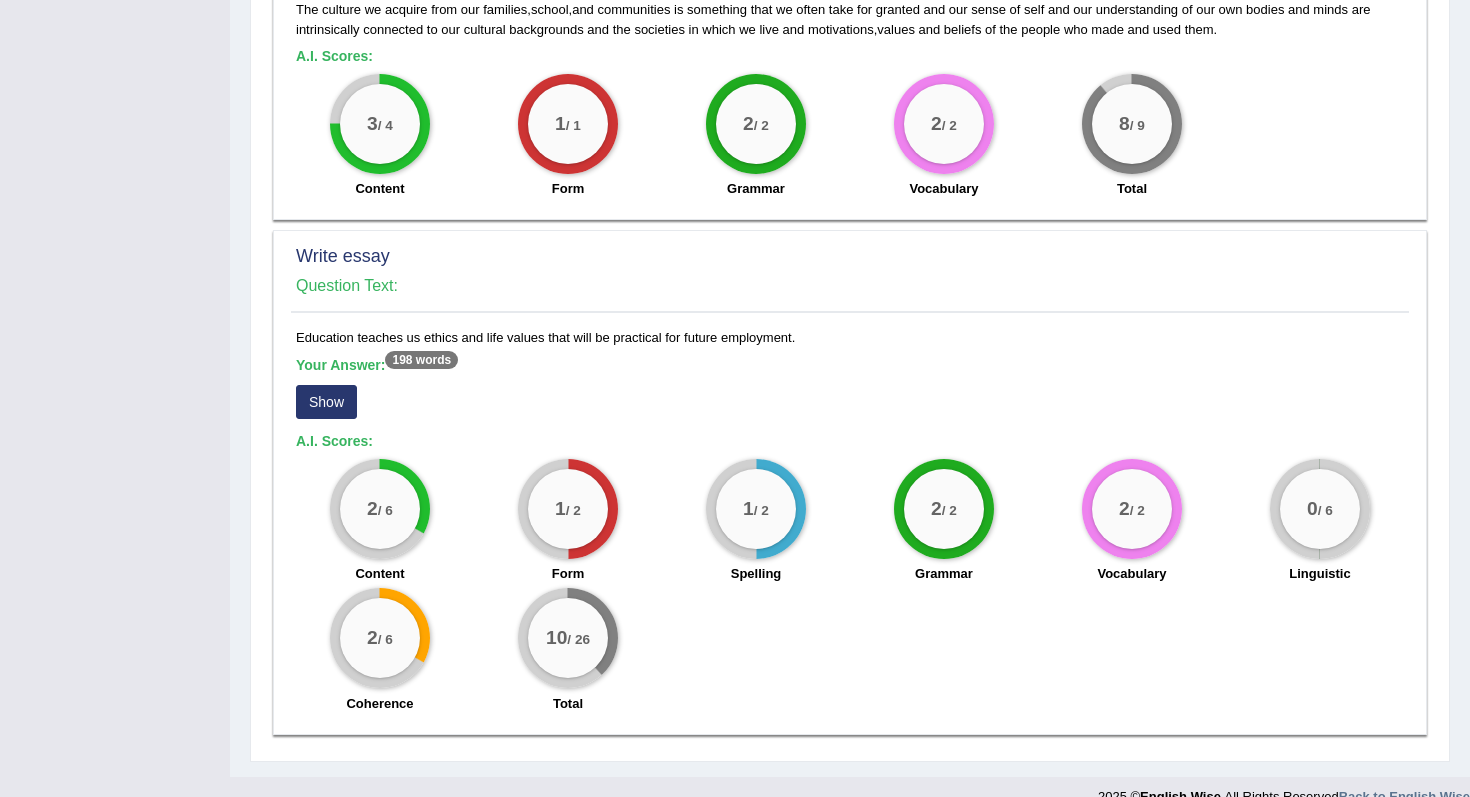 scroll, scrollTop: 1513, scrollLeft: 0, axis: vertical 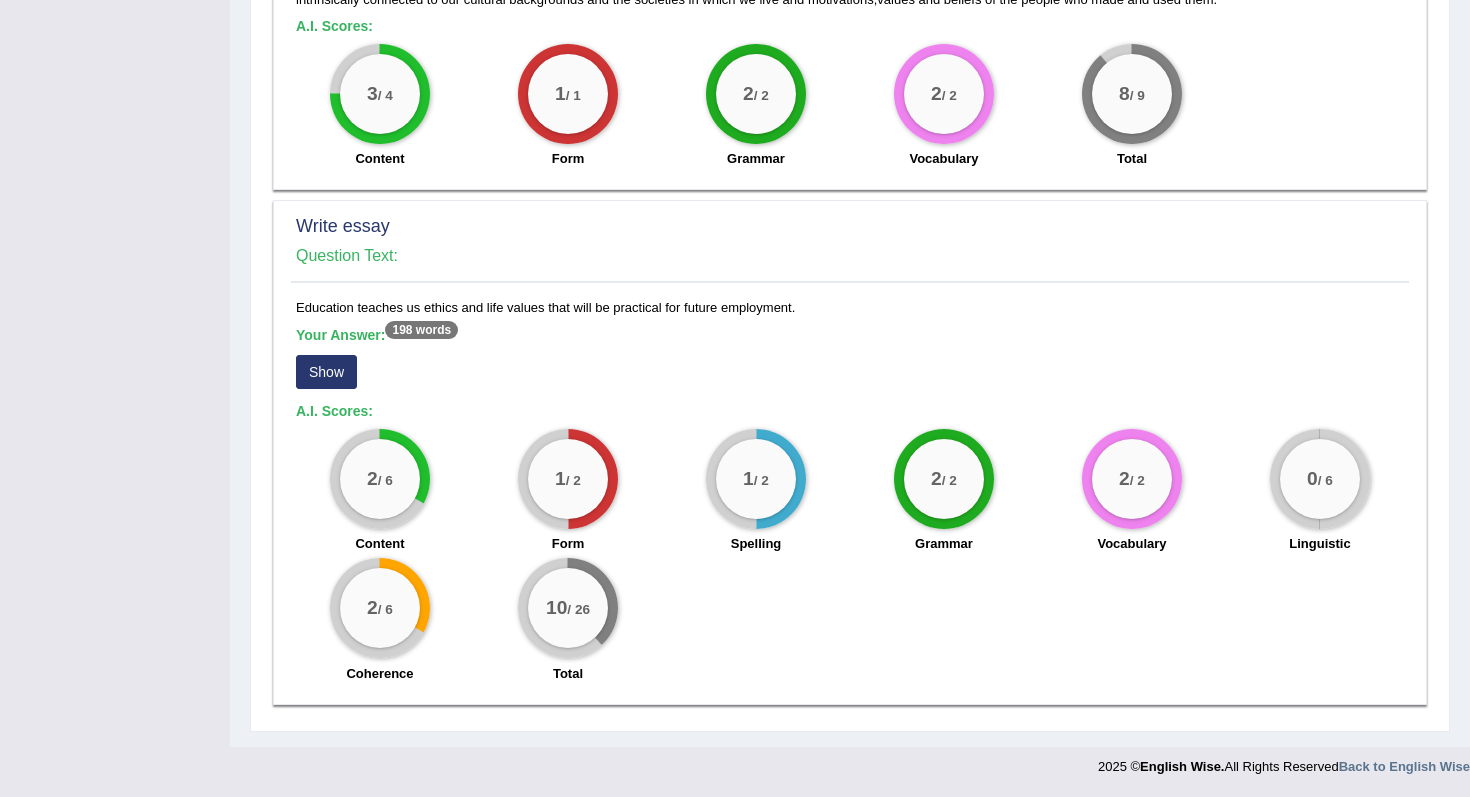 click on "Show" at bounding box center (326, 372) 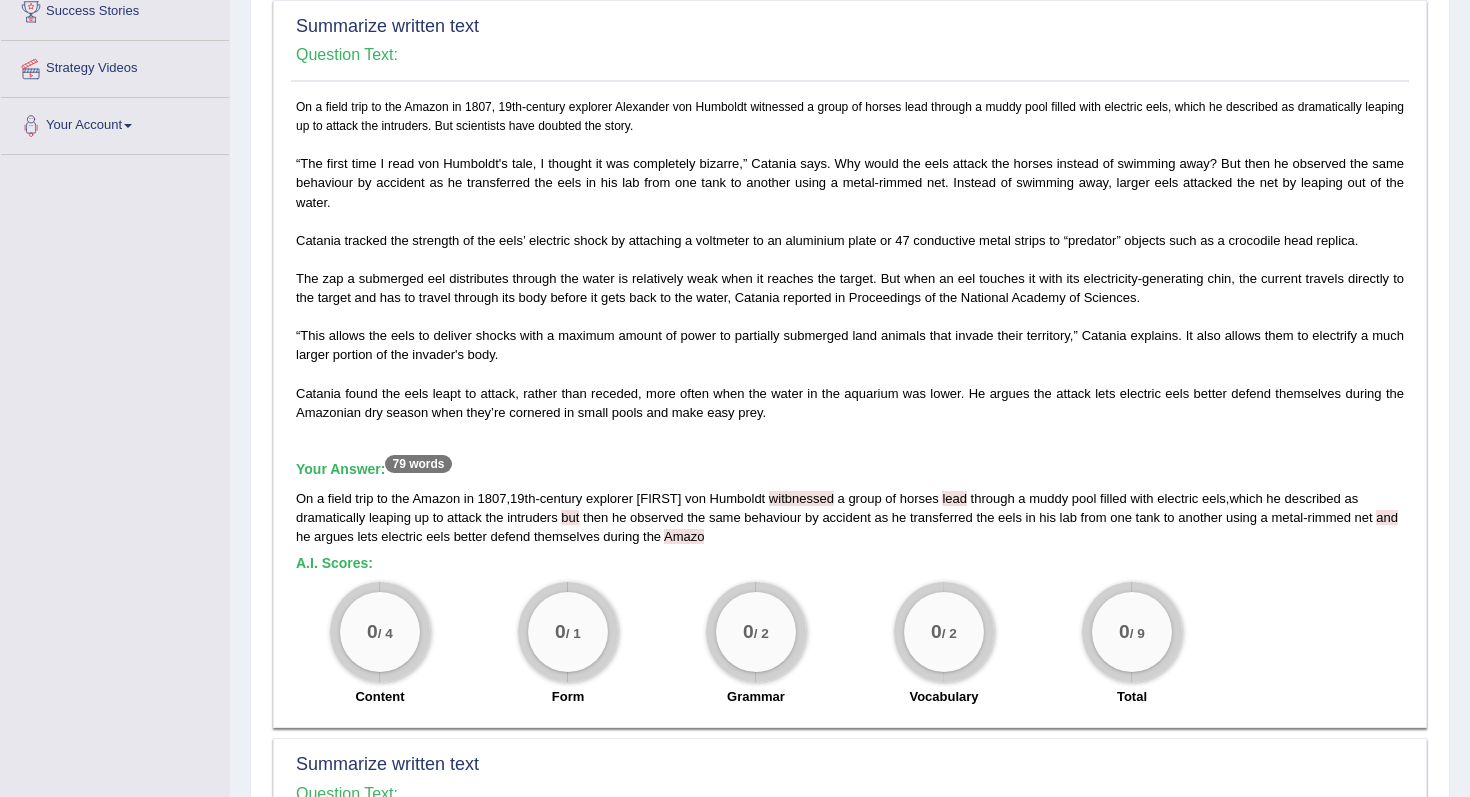 scroll, scrollTop: 398, scrollLeft: 0, axis: vertical 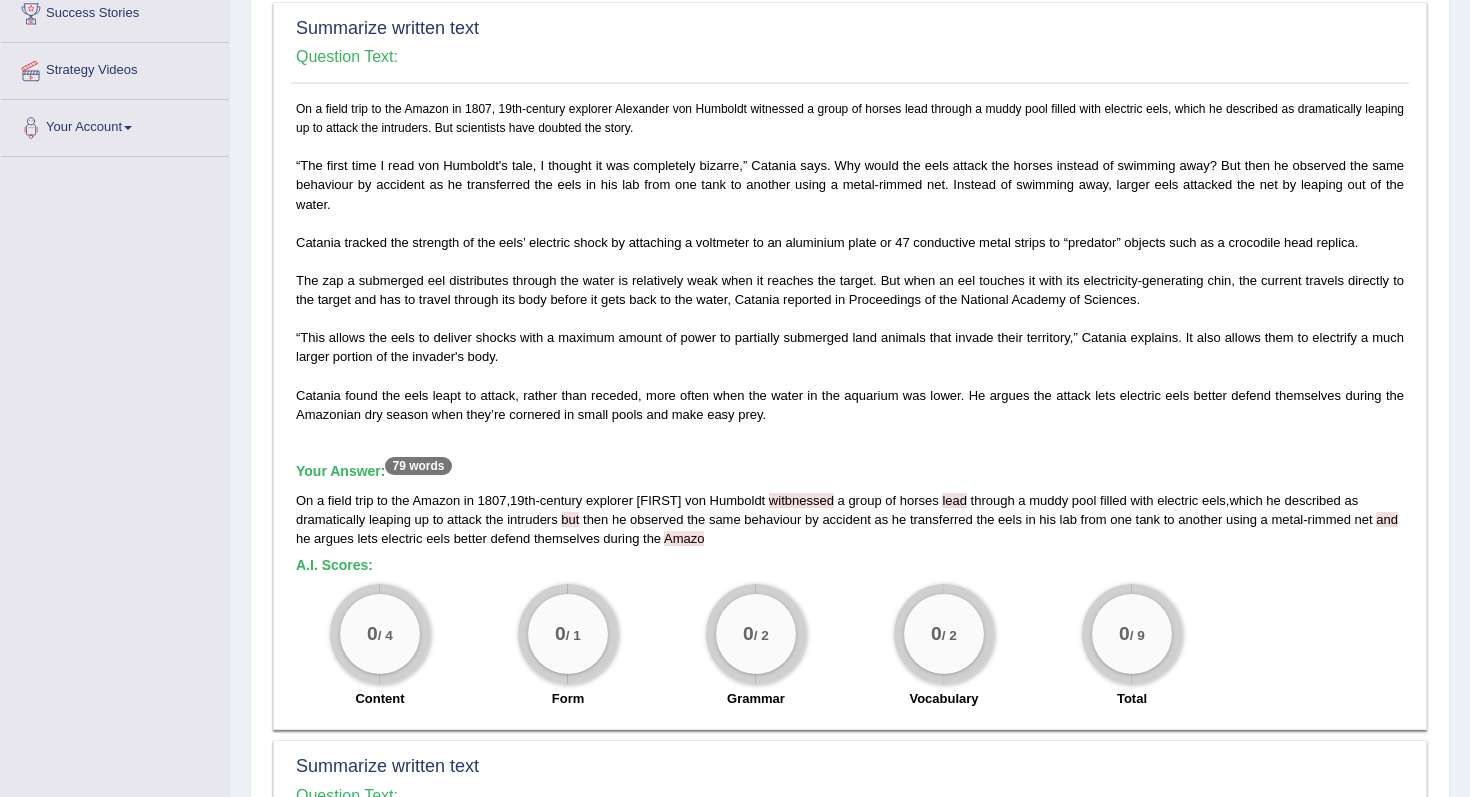 click on "witbnessed" at bounding box center (801, 500) 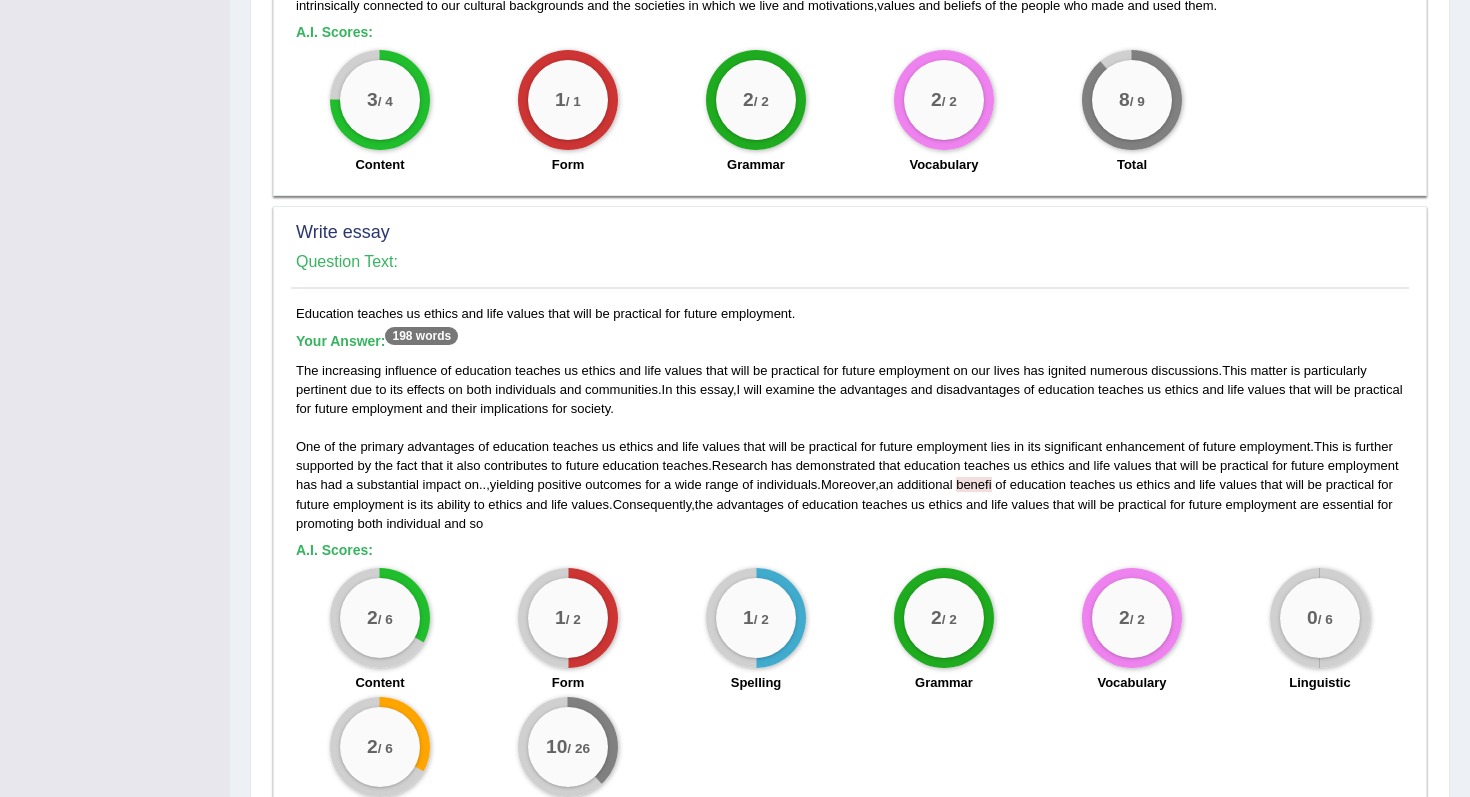 scroll, scrollTop: 1646, scrollLeft: 0, axis: vertical 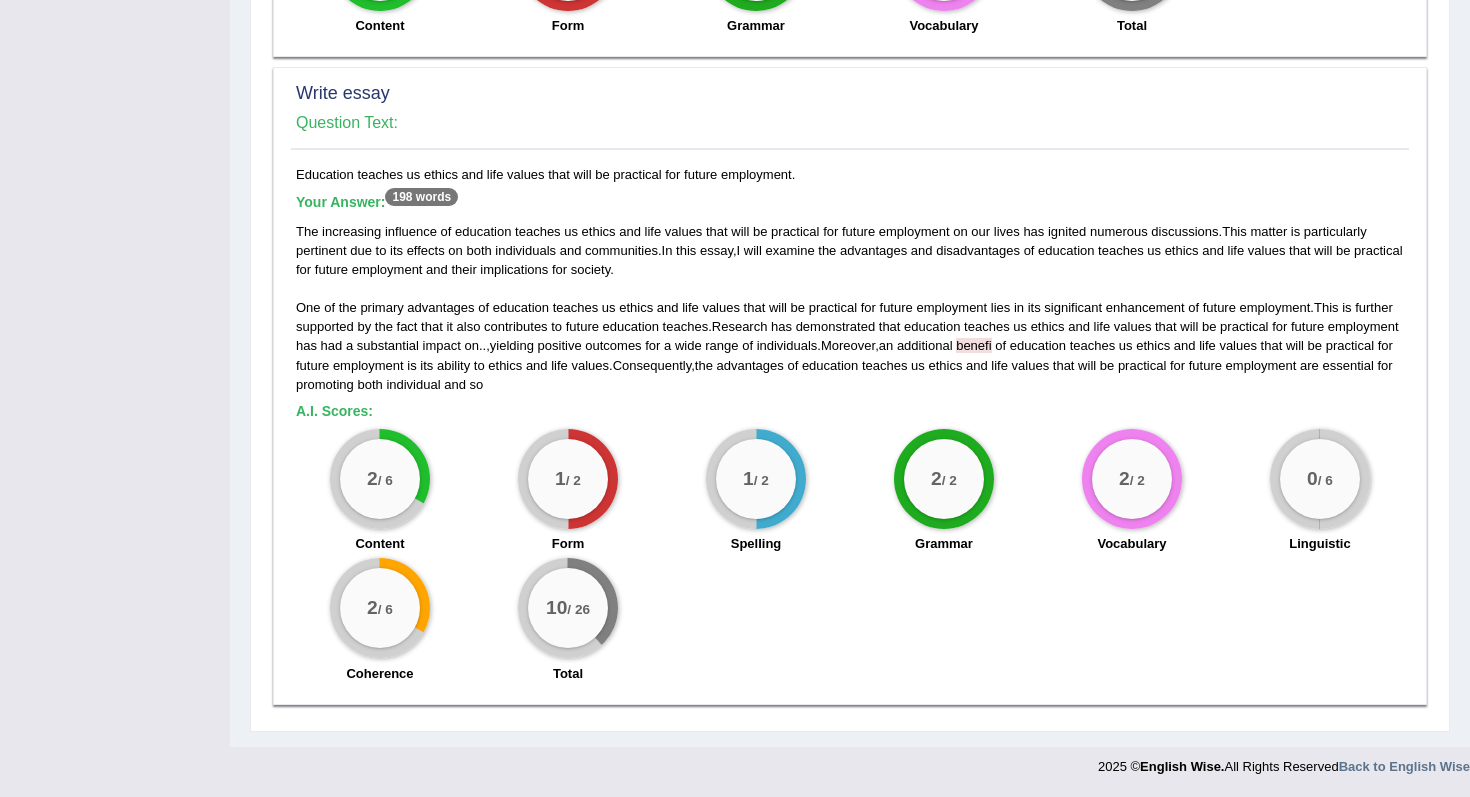 click on "benefi" at bounding box center (973, 345) 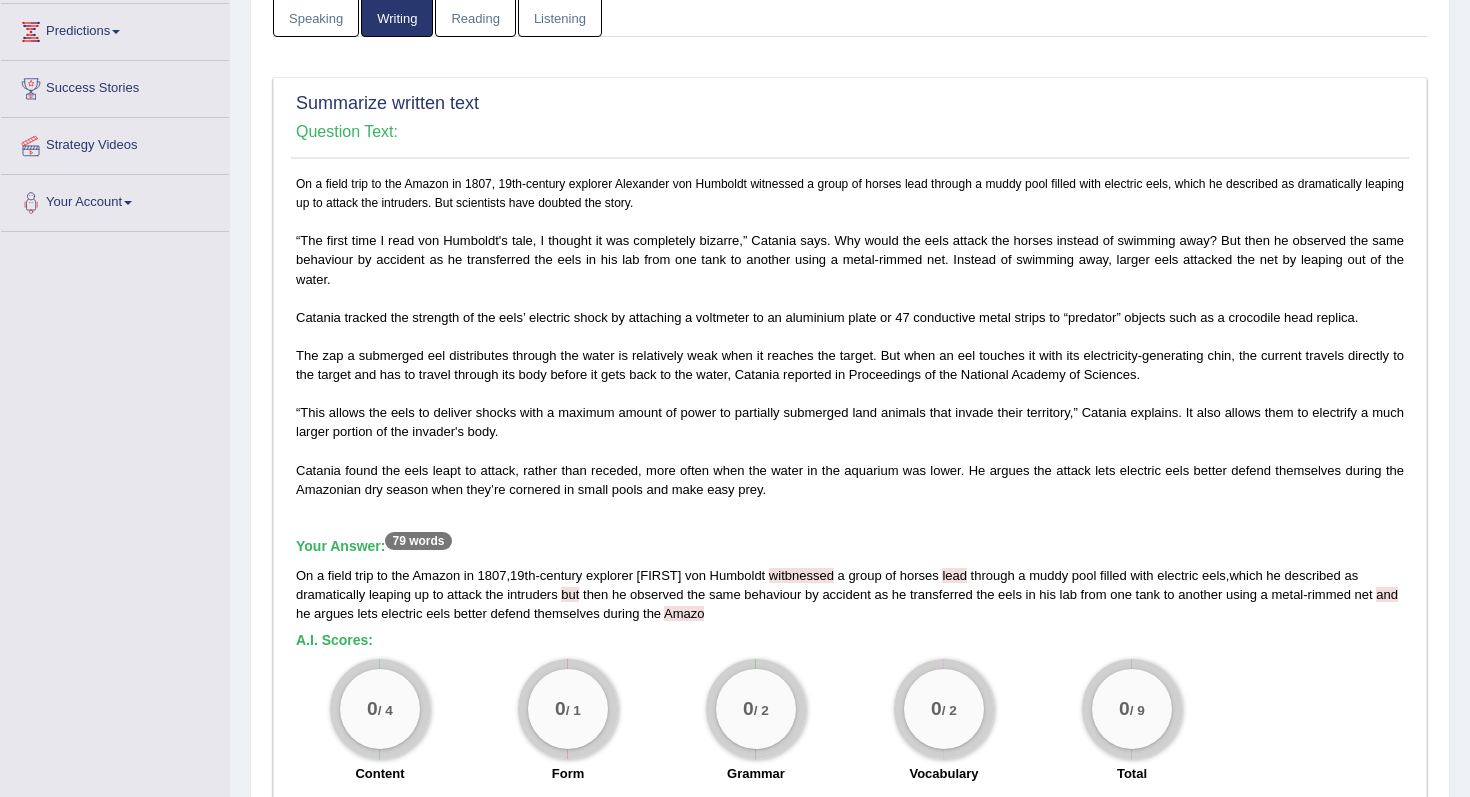 scroll, scrollTop: 0, scrollLeft: 0, axis: both 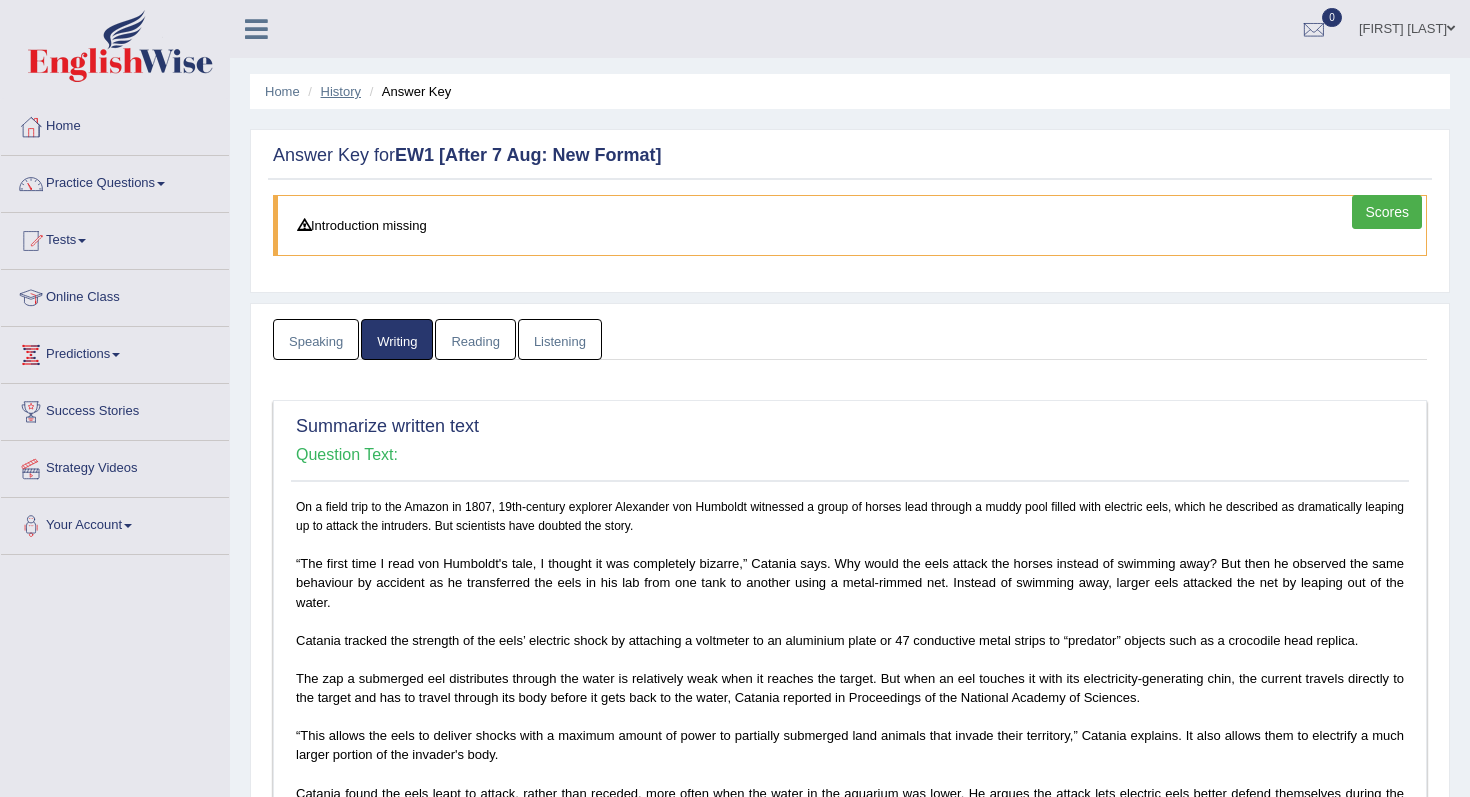 click on "History" at bounding box center [341, 91] 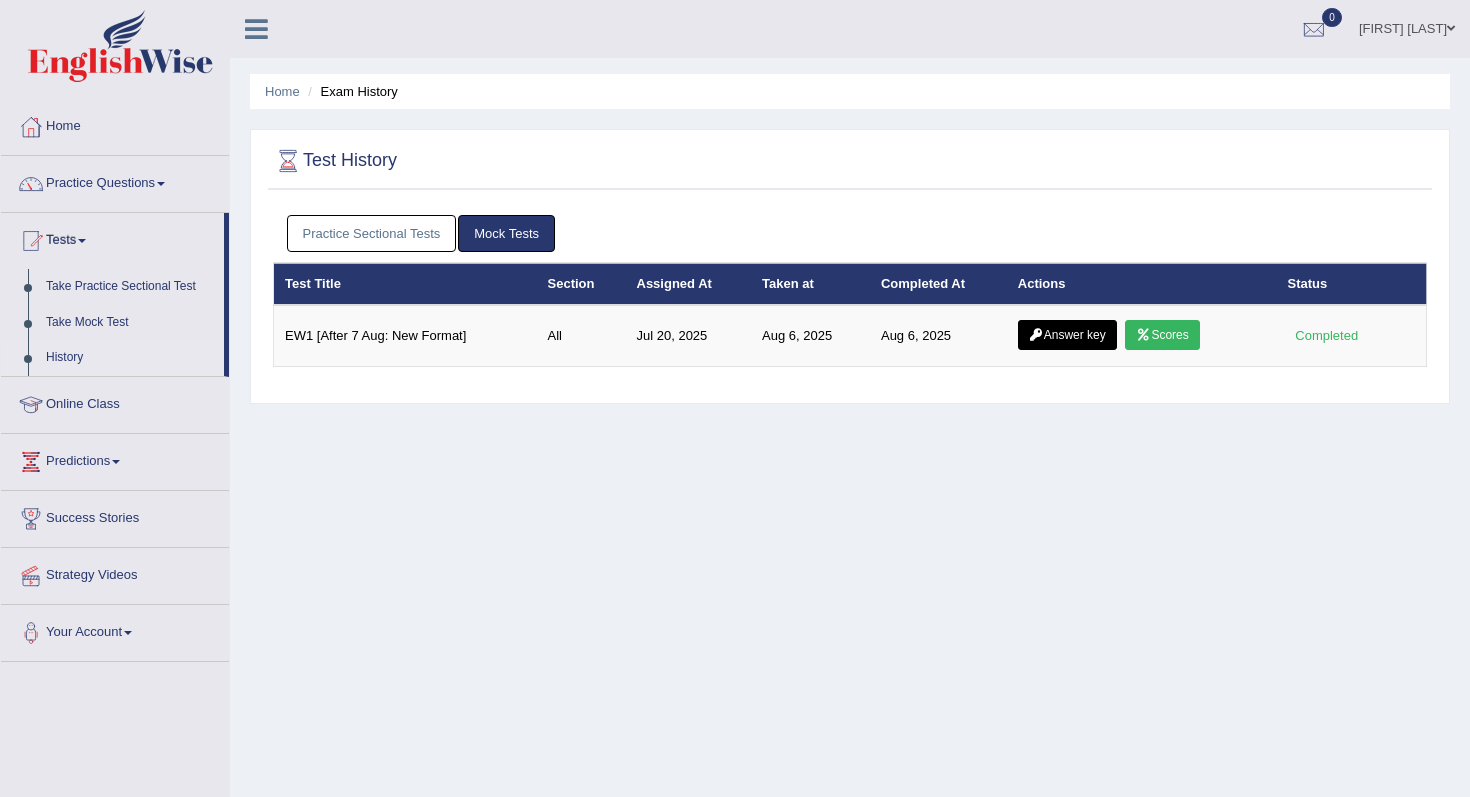 scroll, scrollTop: 0, scrollLeft: 0, axis: both 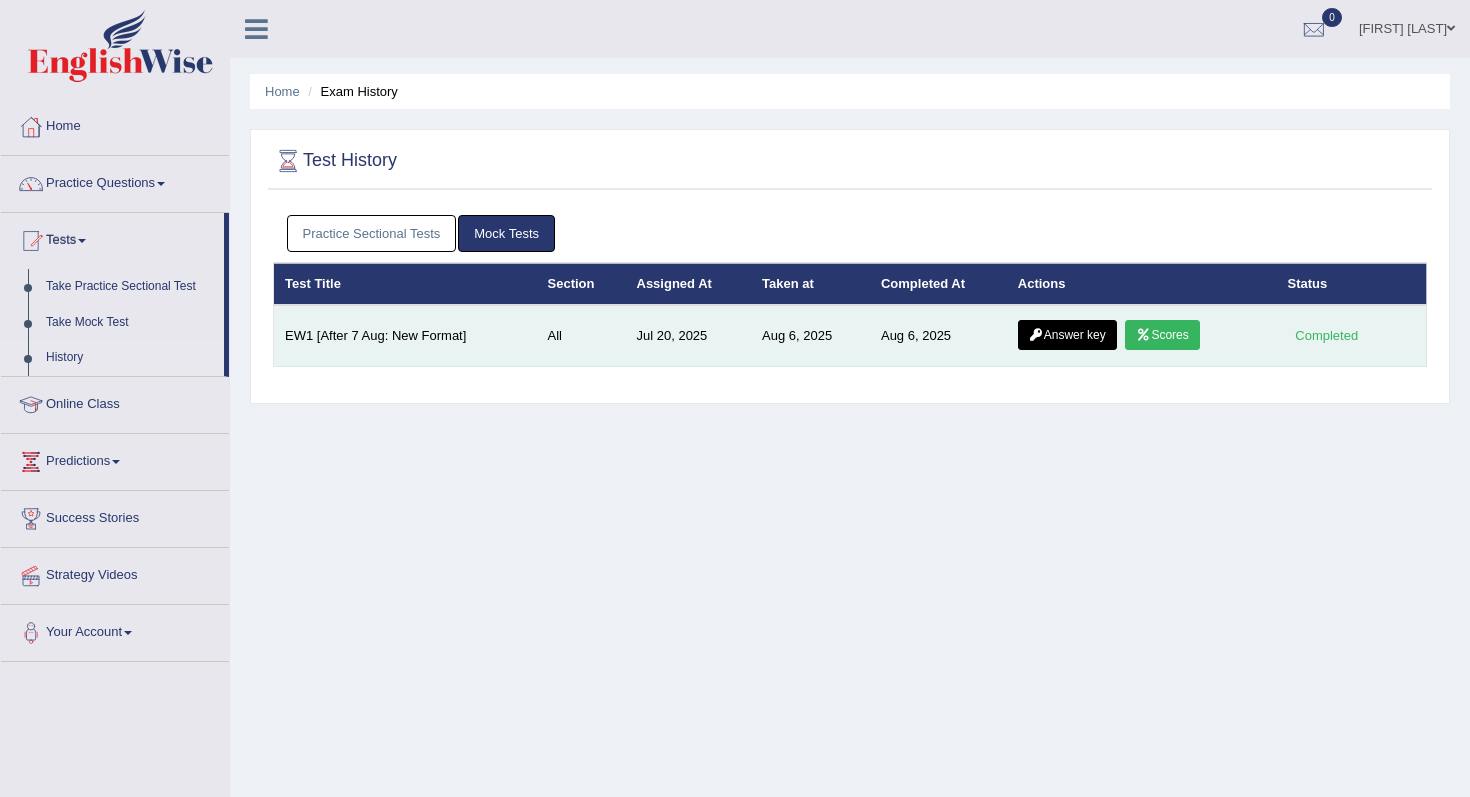 click on "Scores" at bounding box center (1162, 335) 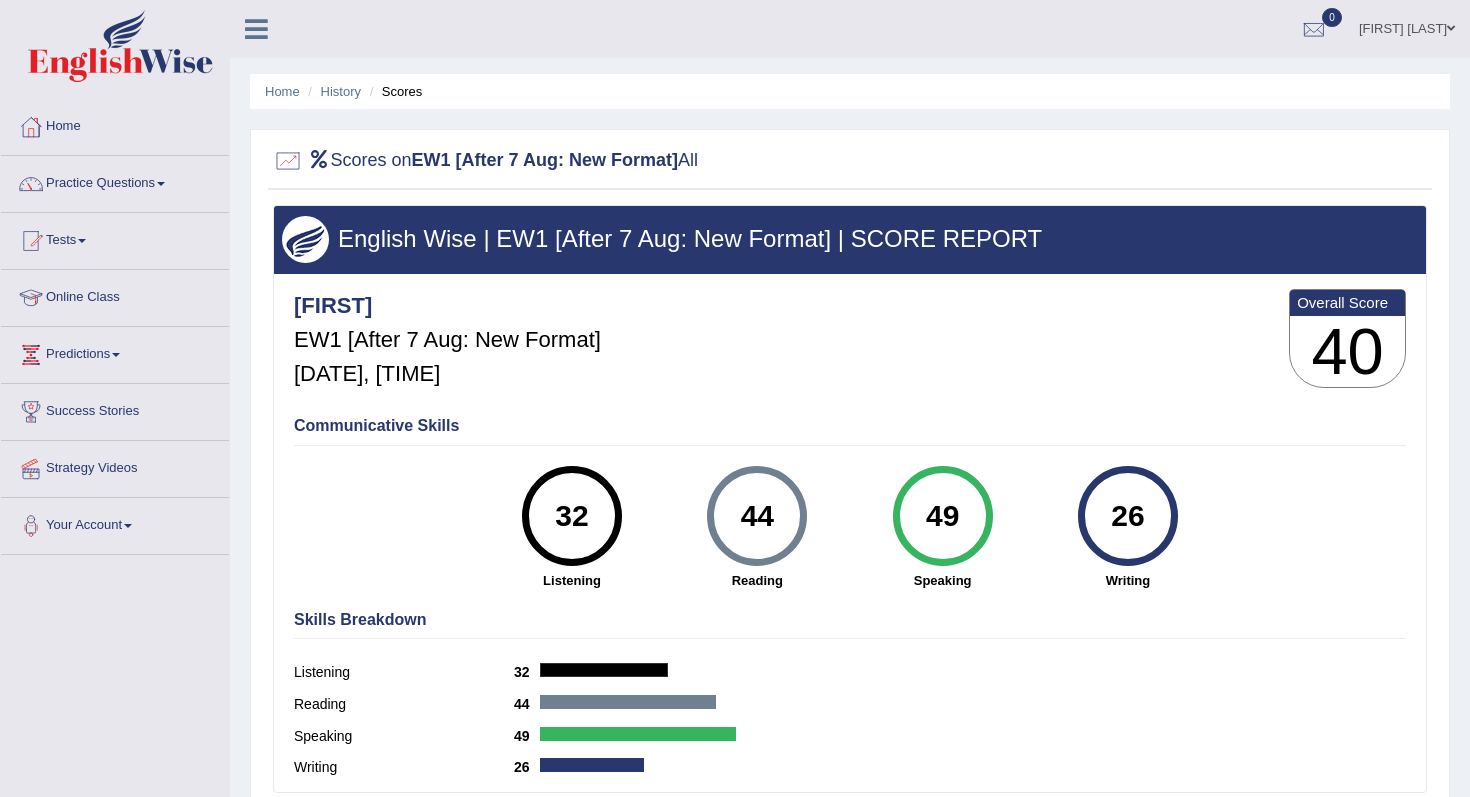 scroll, scrollTop: 0, scrollLeft: 0, axis: both 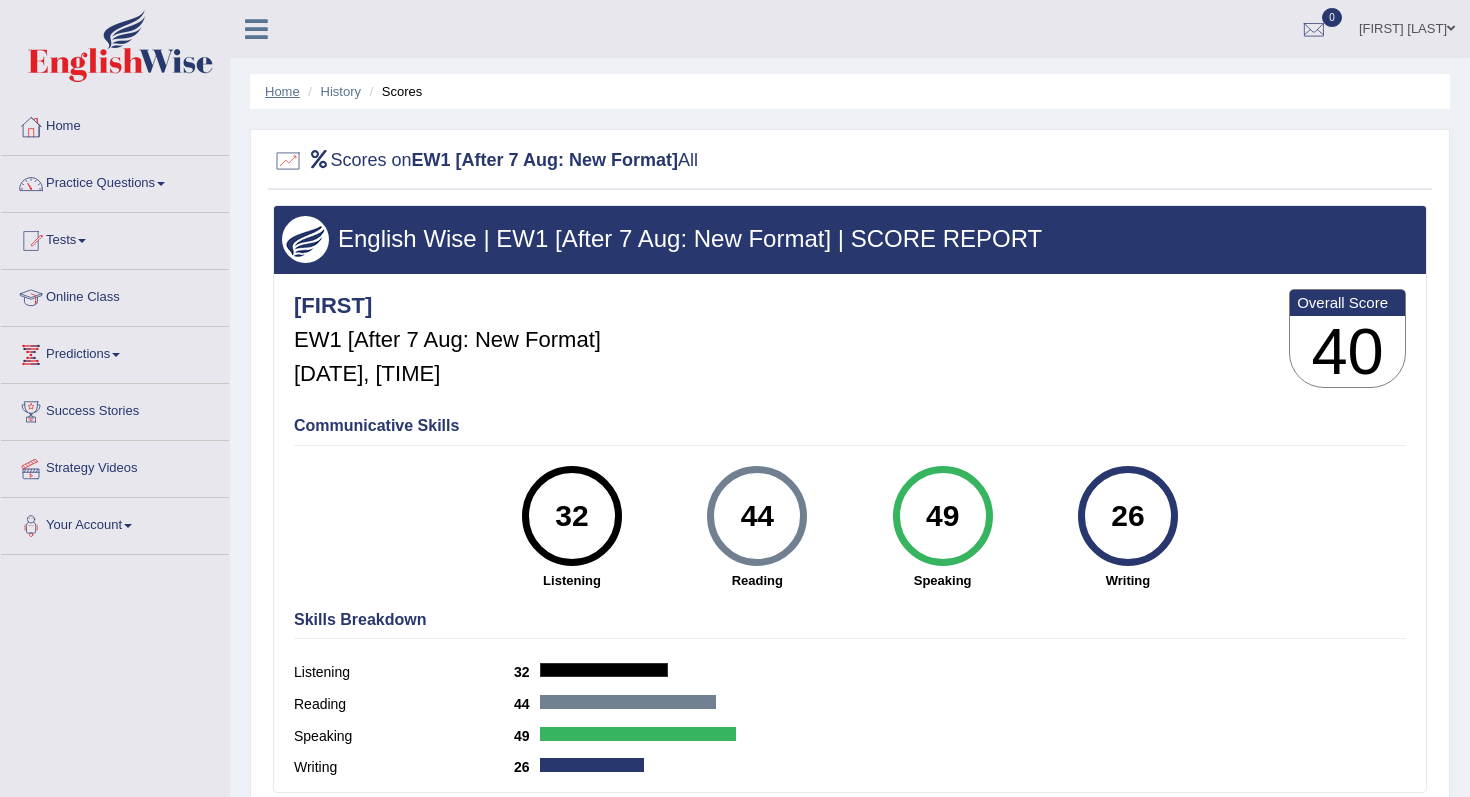 click on "Home" at bounding box center [282, 91] 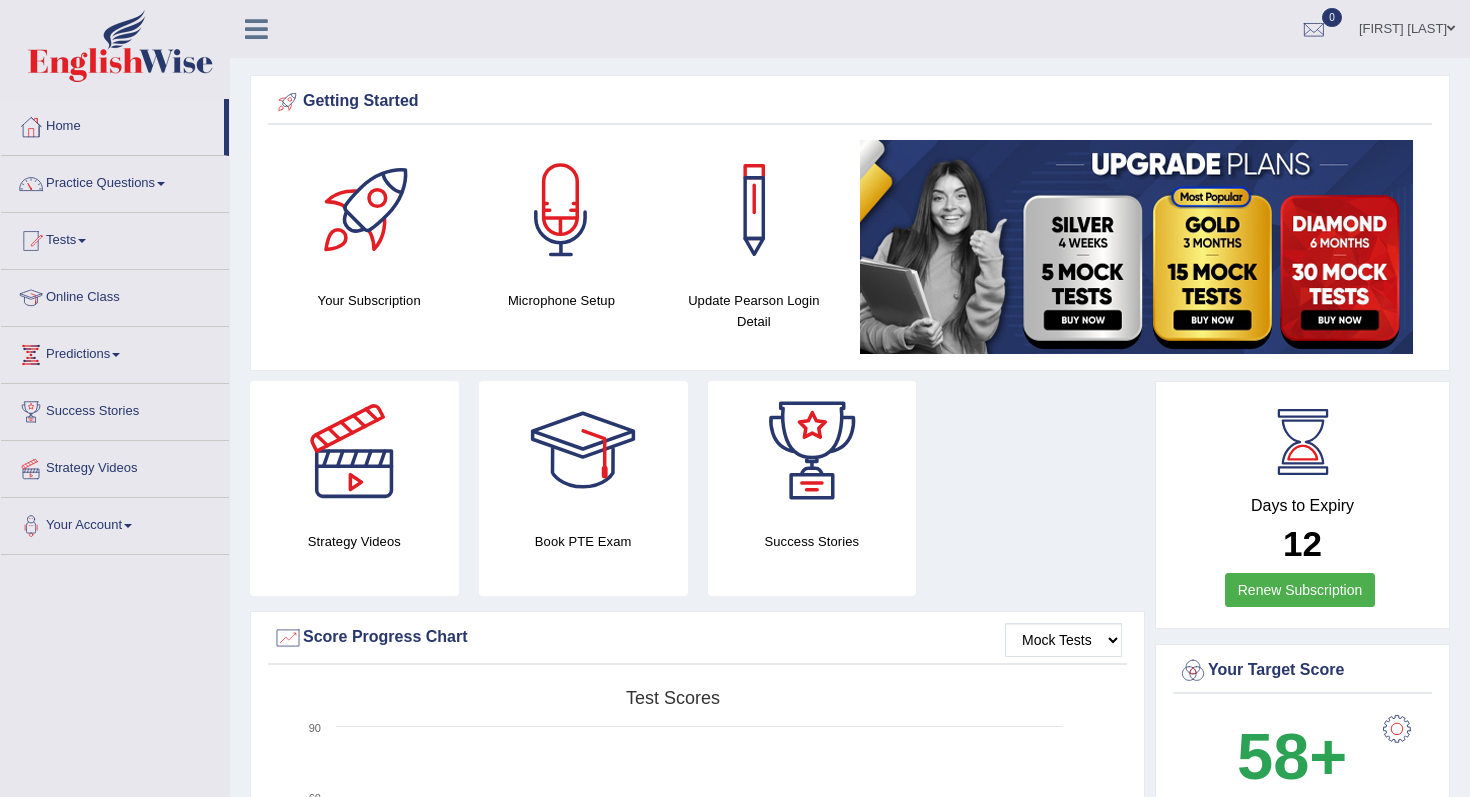 scroll, scrollTop: 0, scrollLeft: 0, axis: both 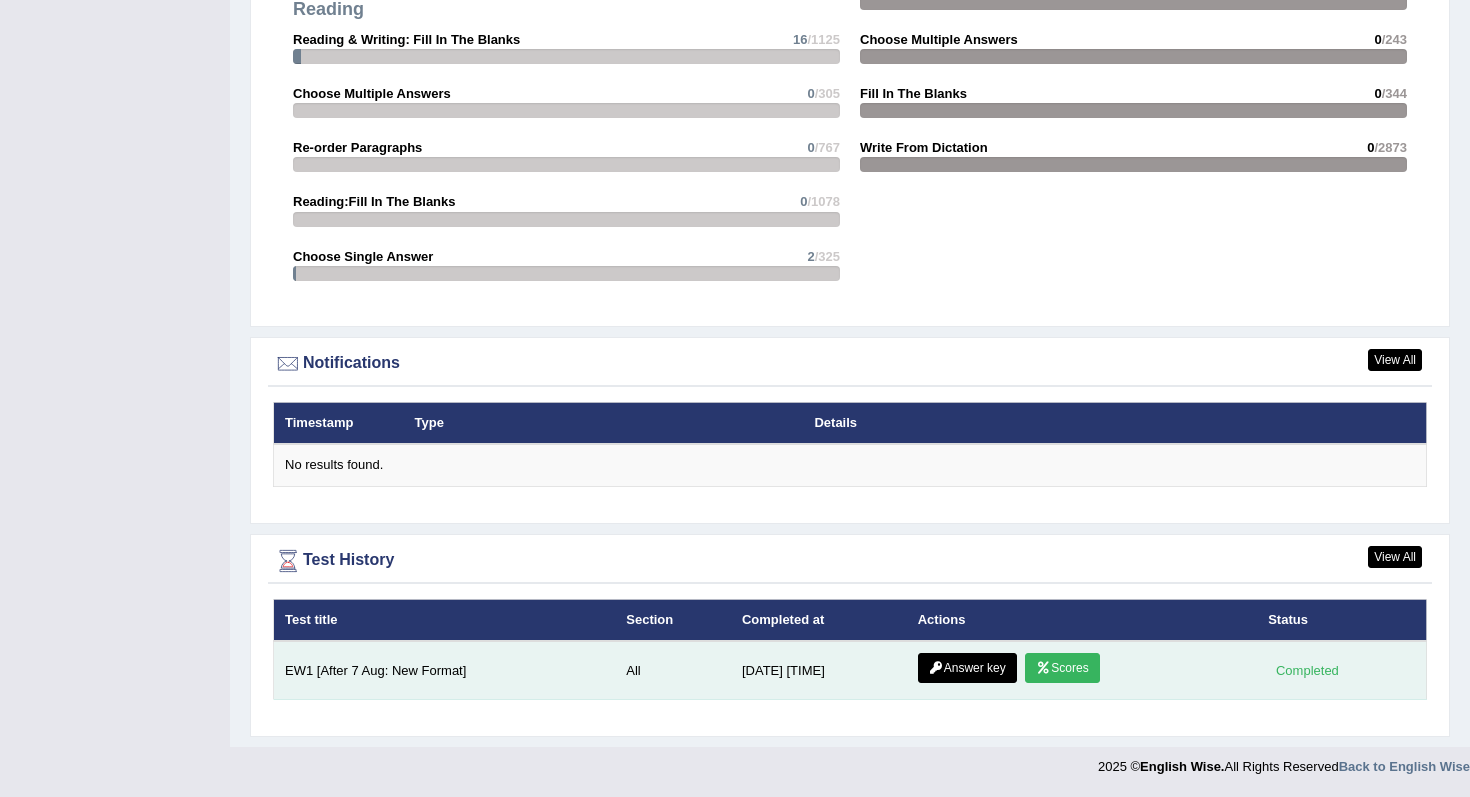 click on "Answer key" at bounding box center (967, 668) 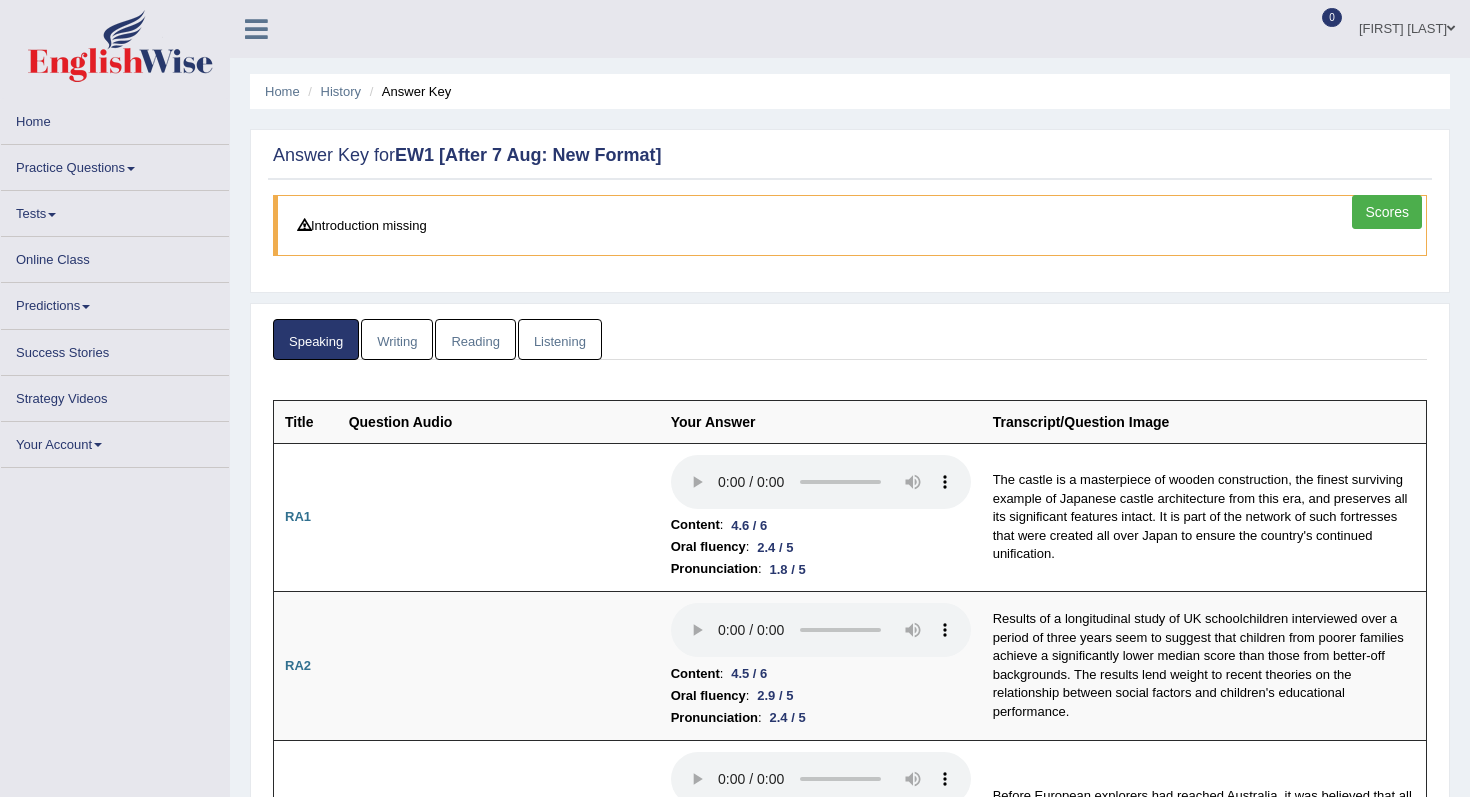 scroll, scrollTop: 0, scrollLeft: 0, axis: both 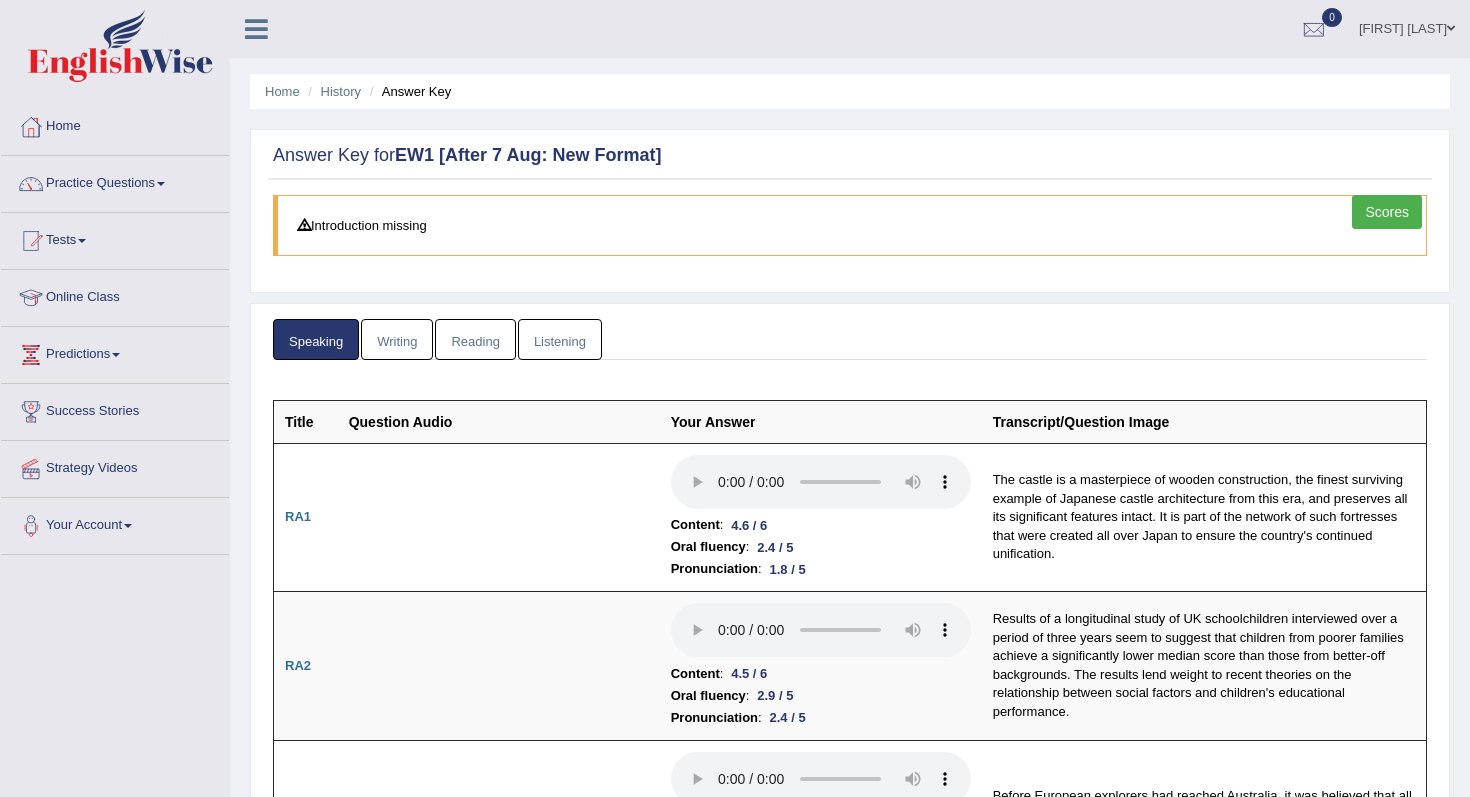 click on "Listening" at bounding box center [560, 339] 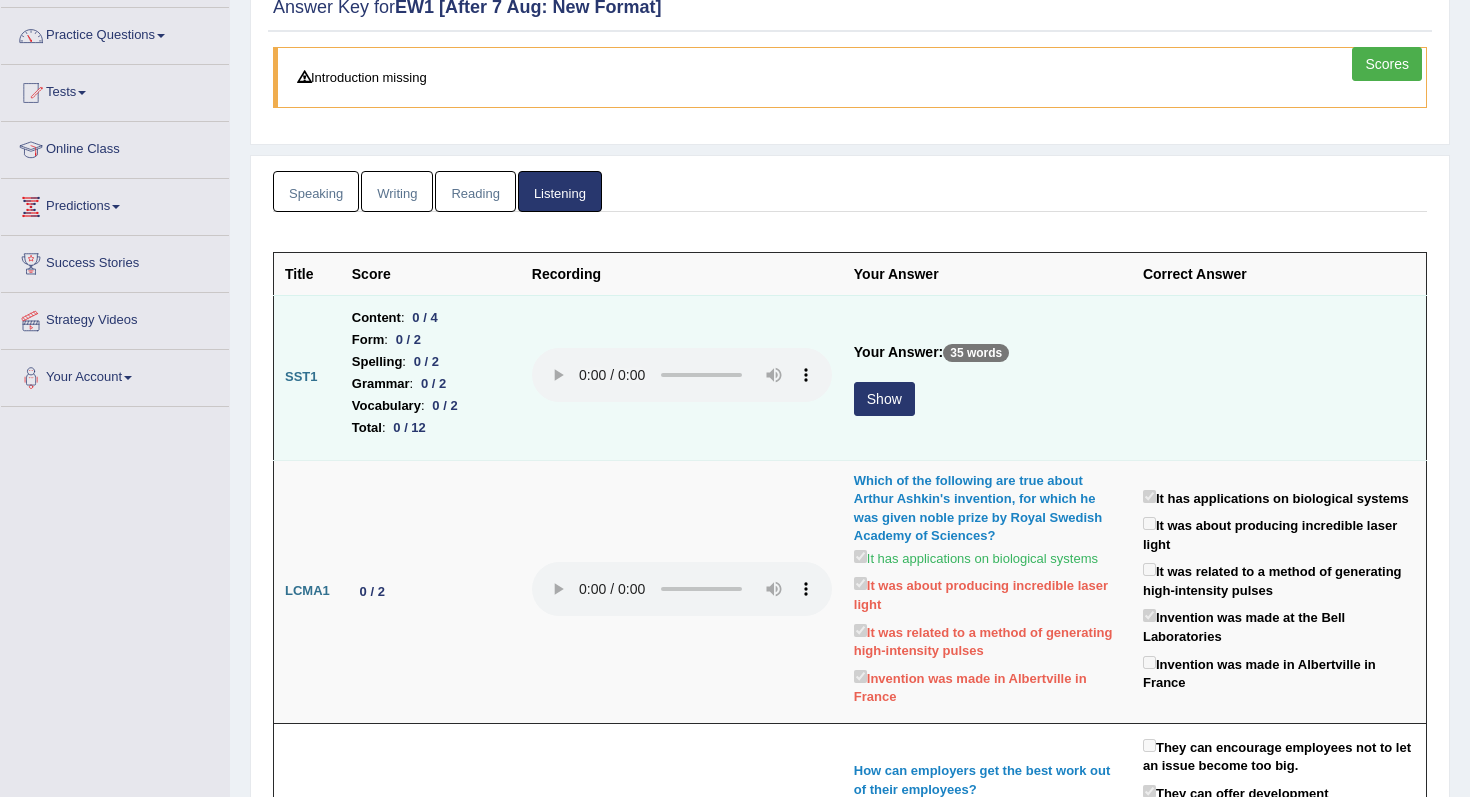 scroll, scrollTop: 154, scrollLeft: 0, axis: vertical 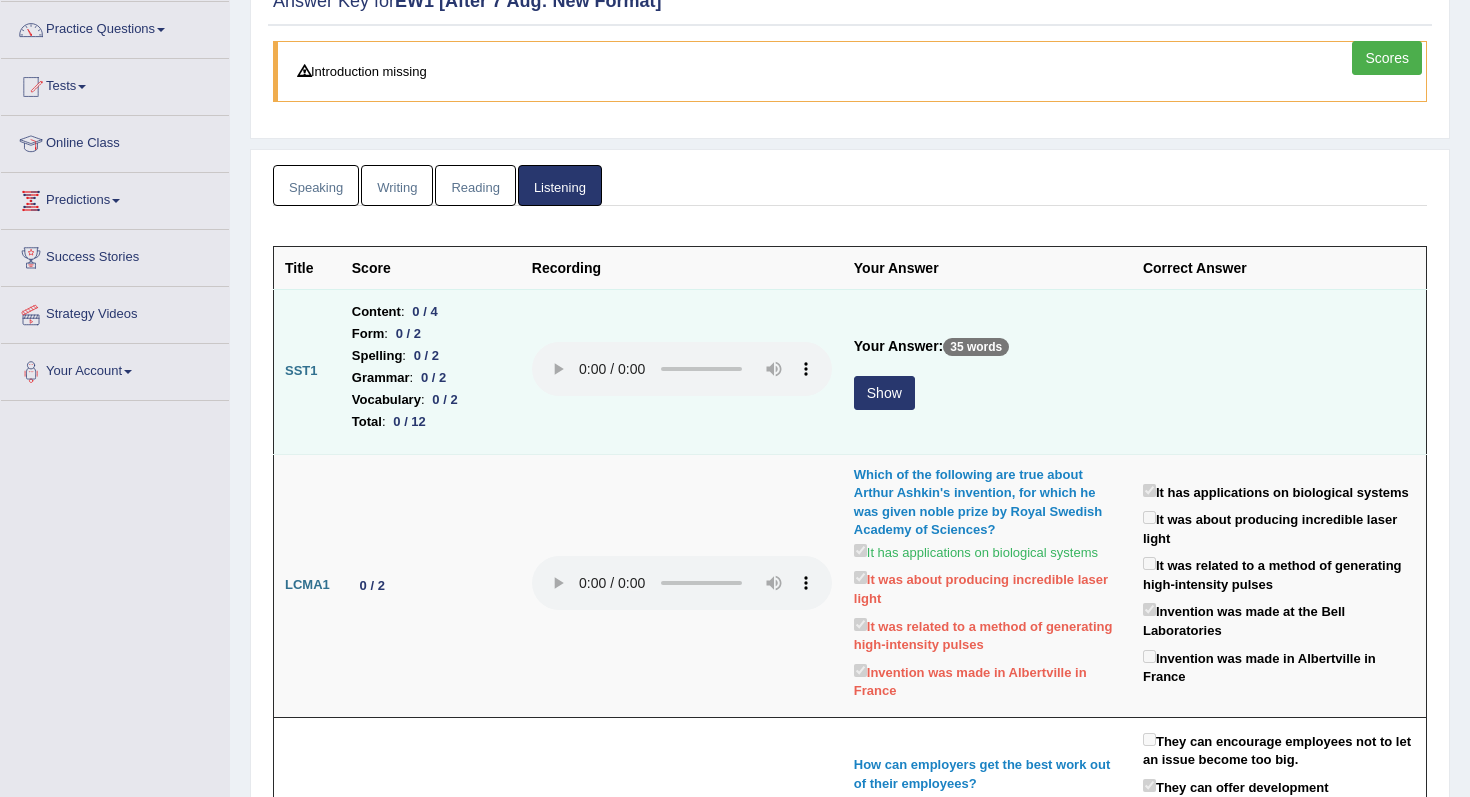 click on "Show" at bounding box center [884, 393] 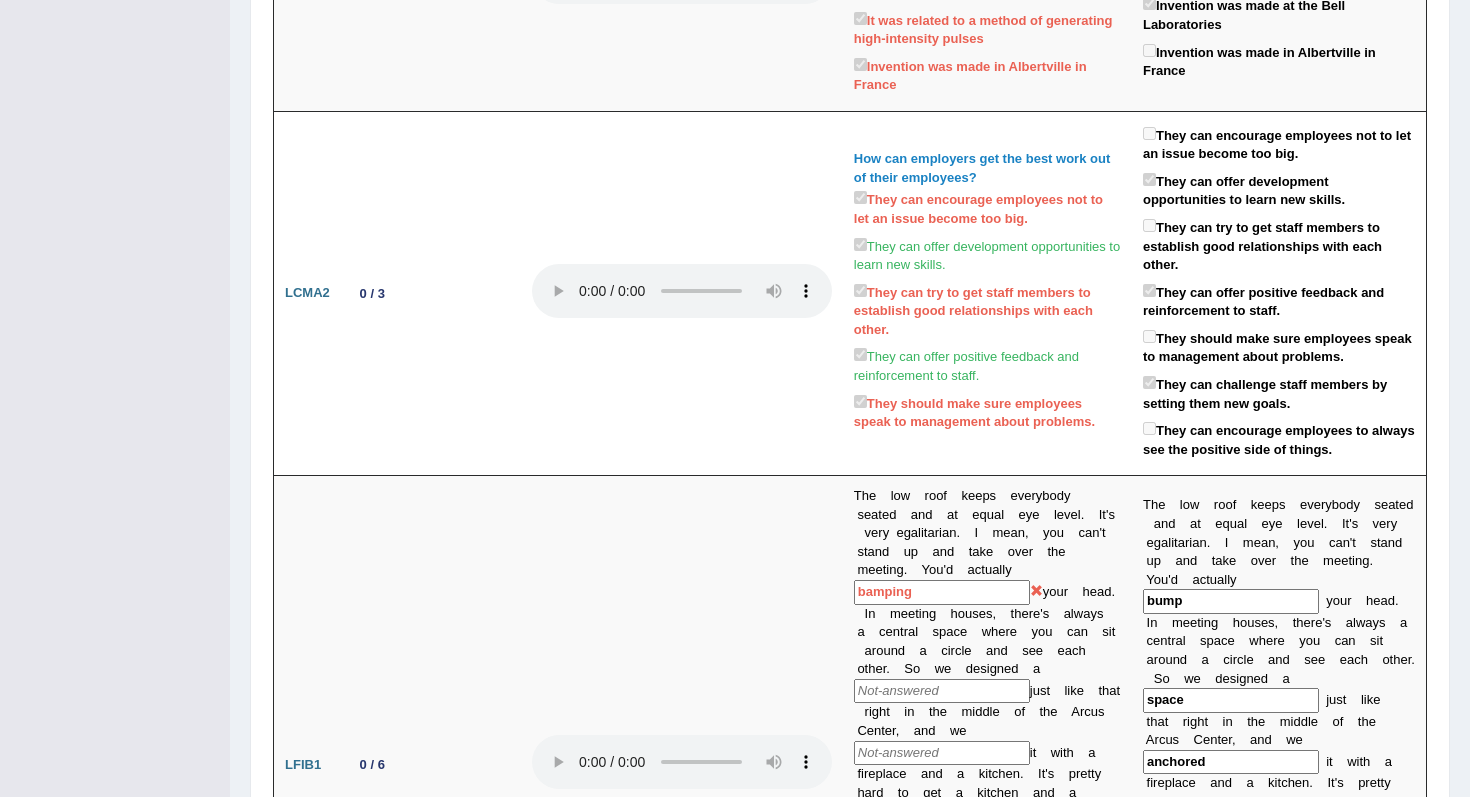 scroll, scrollTop: 0, scrollLeft: 0, axis: both 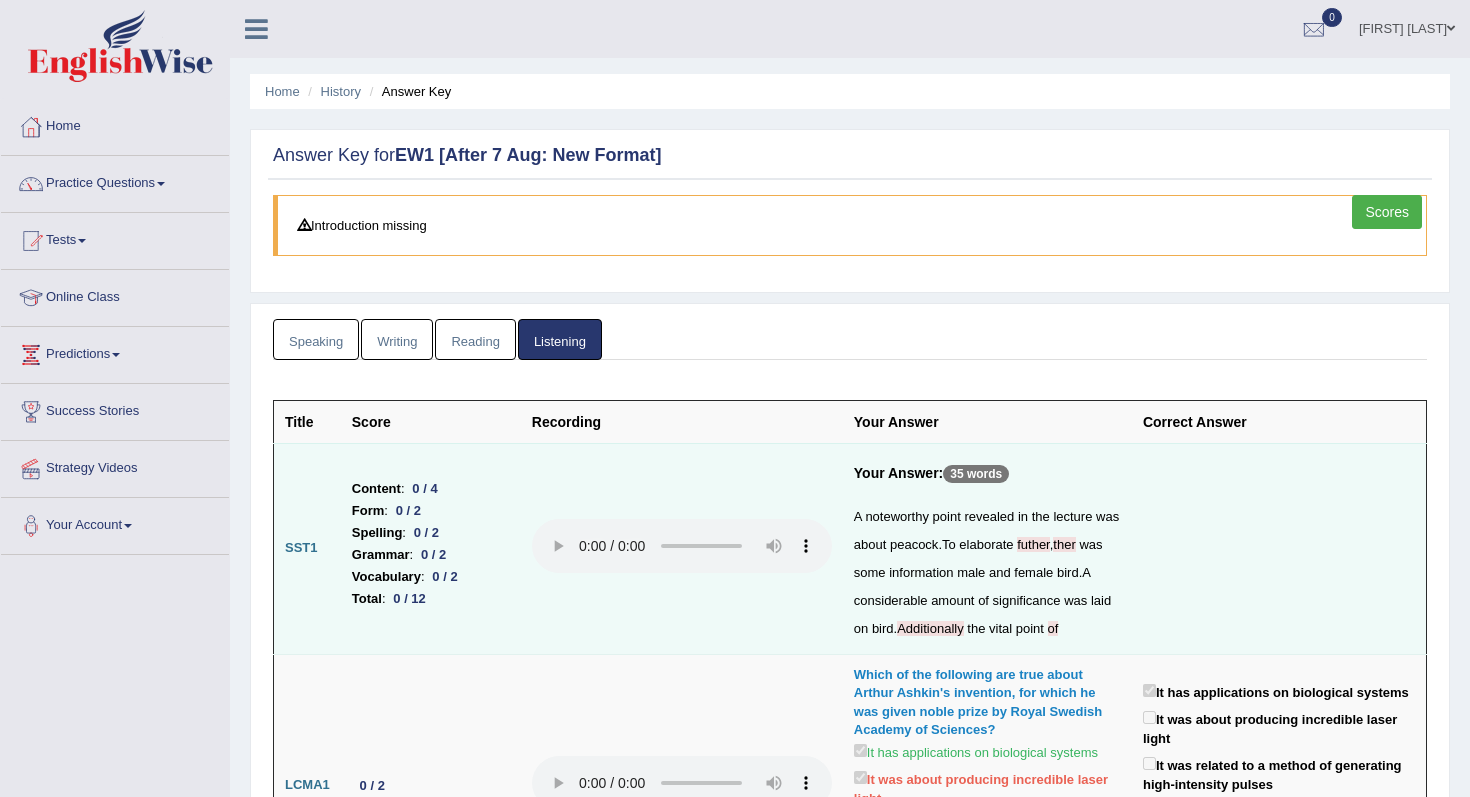 click on "Reading" at bounding box center (475, 339) 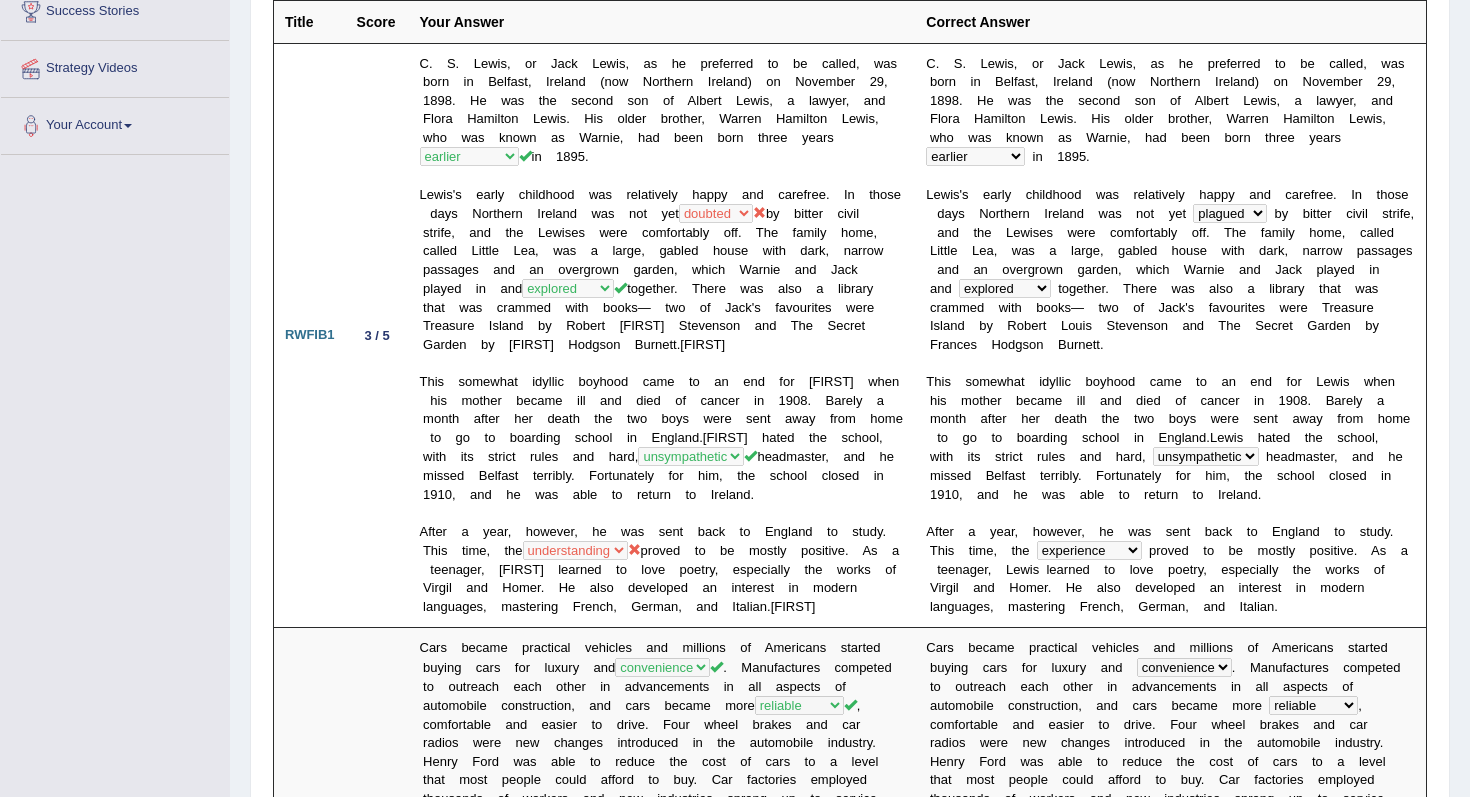 scroll, scrollTop: 0, scrollLeft: 0, axis: both 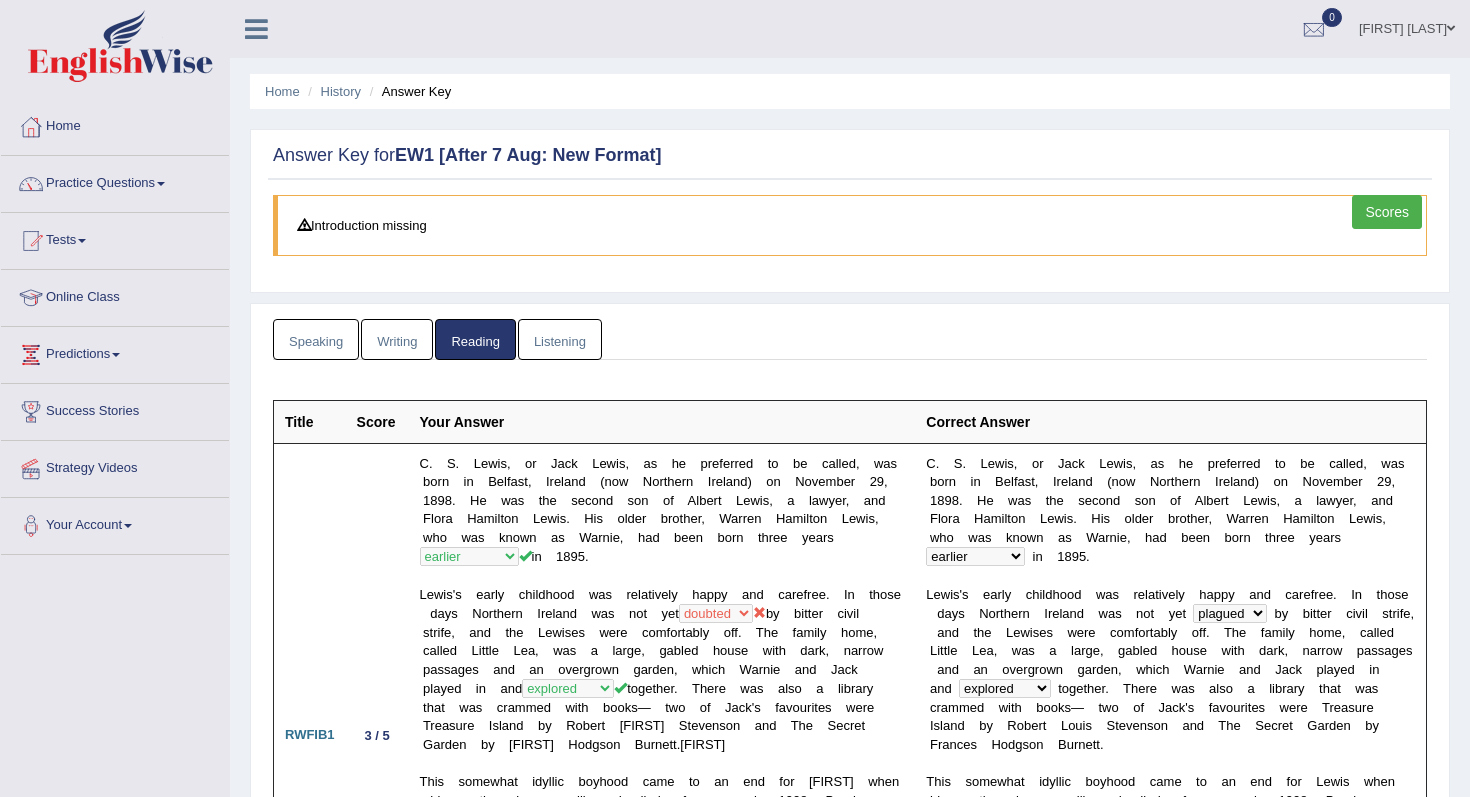 click on "Writing" at bounding box center [397, 339] 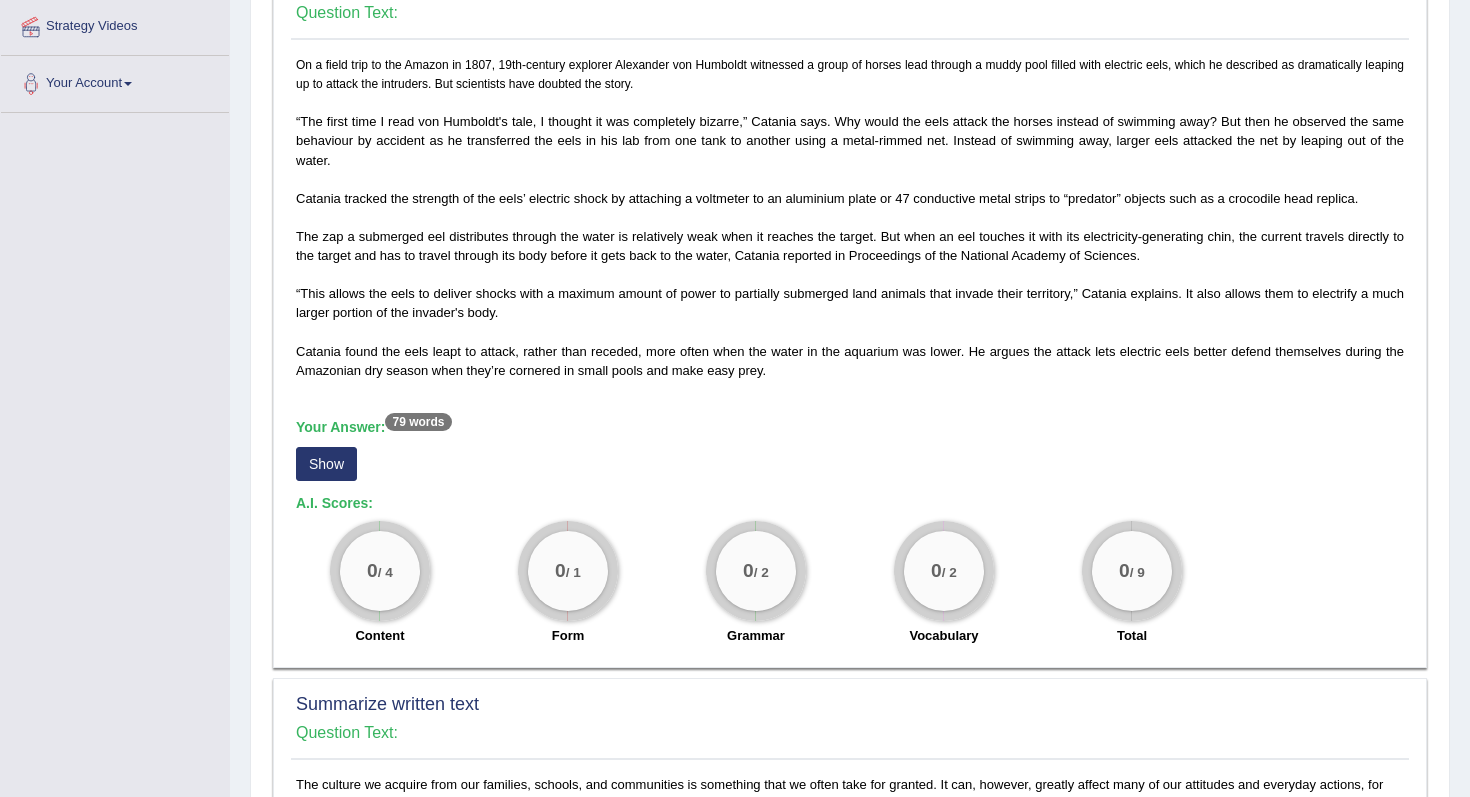 scroll, scrollTop: 443, scrollLeft: 0, axis: vertical 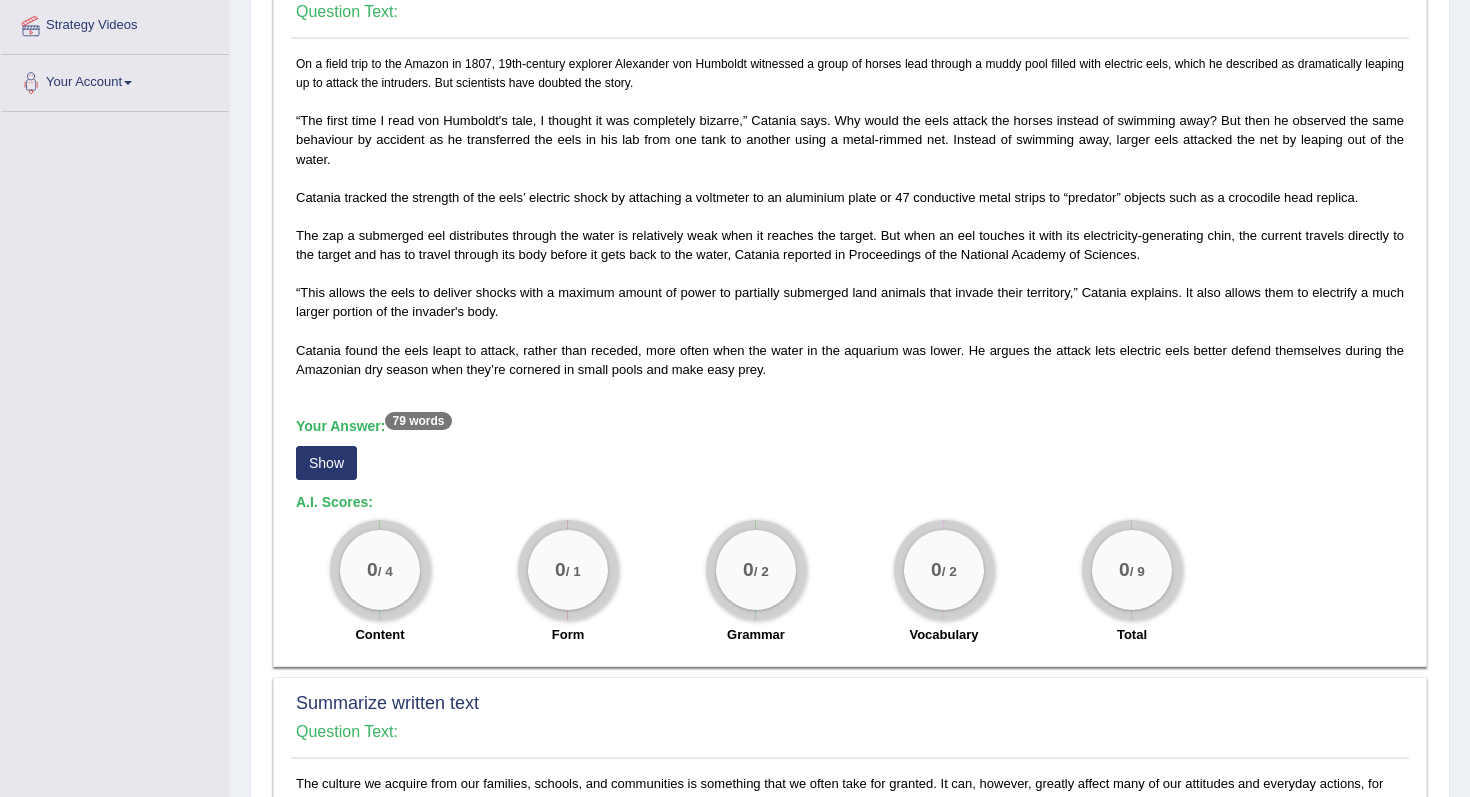 click on "Show" at bounding box center (326, 463) 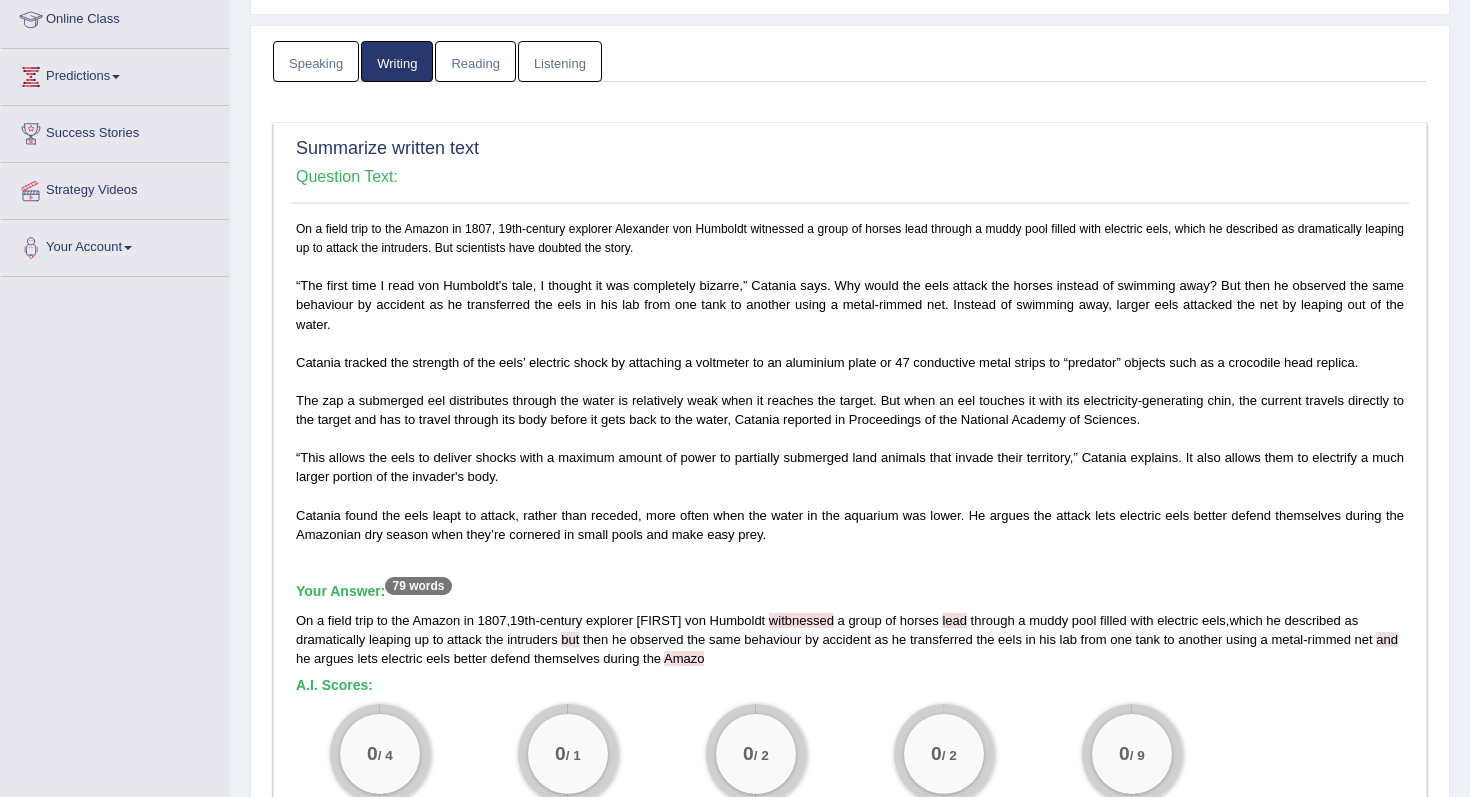 scroll, scrollTop: 0, scrollLeft: 0, axis: both 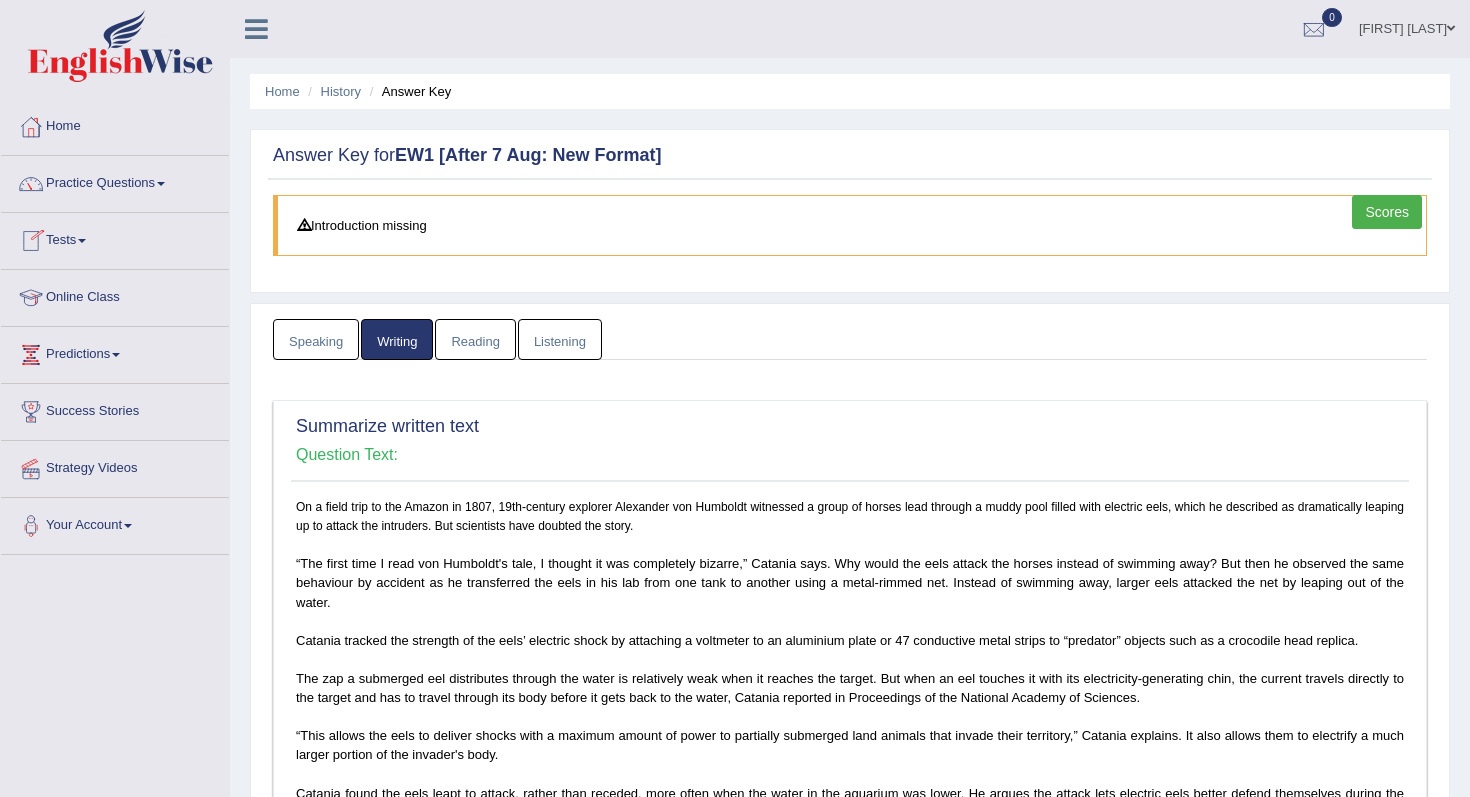 click on "Tests" at bounding box center (115, 238) 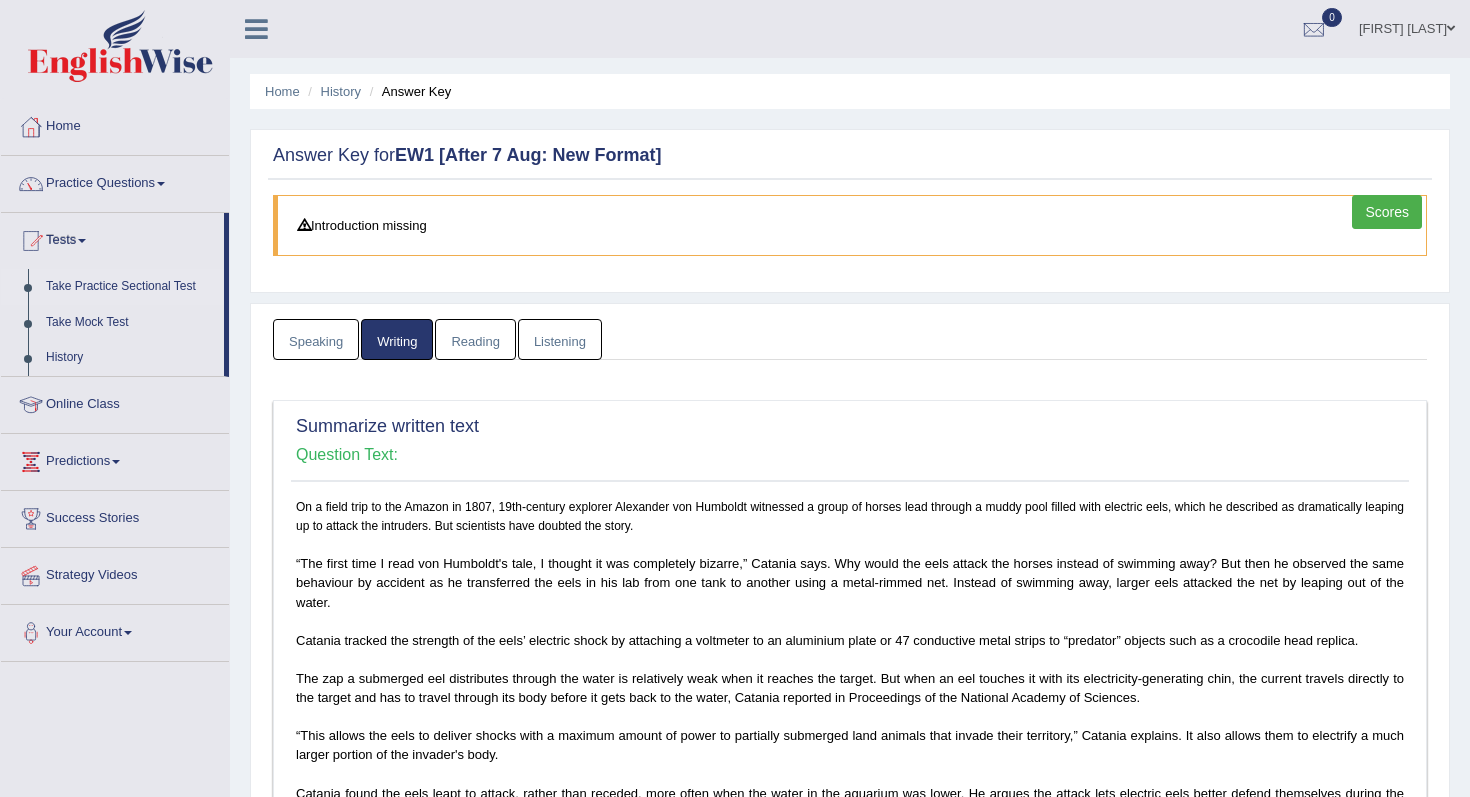 click on "Take Practice Sectional Test" at bounding box center [130, 287] 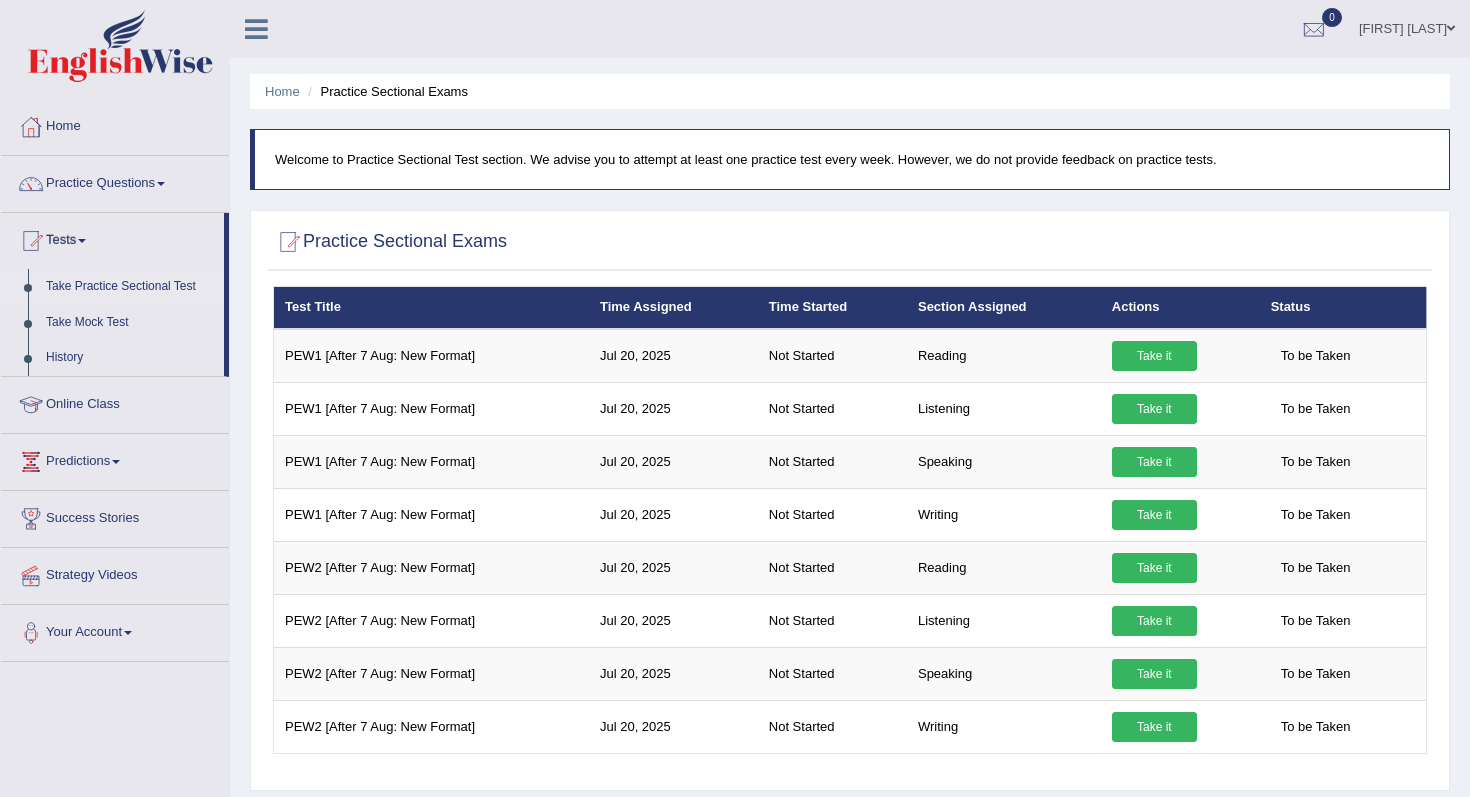 scroll, scrollTop: 0, scrollLeft: 0, axis: both 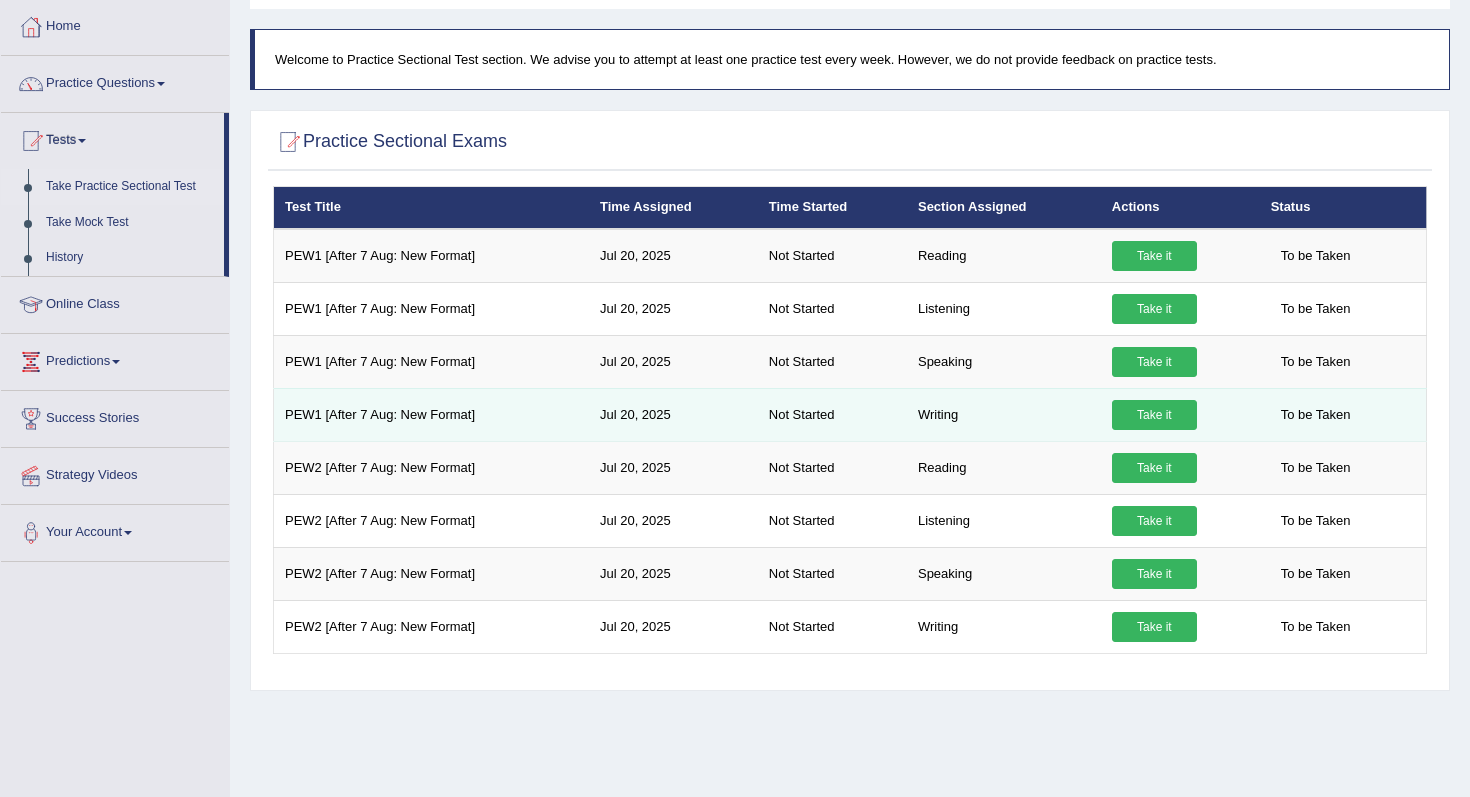 click on "Take it" at bounding box center (1154, 415) 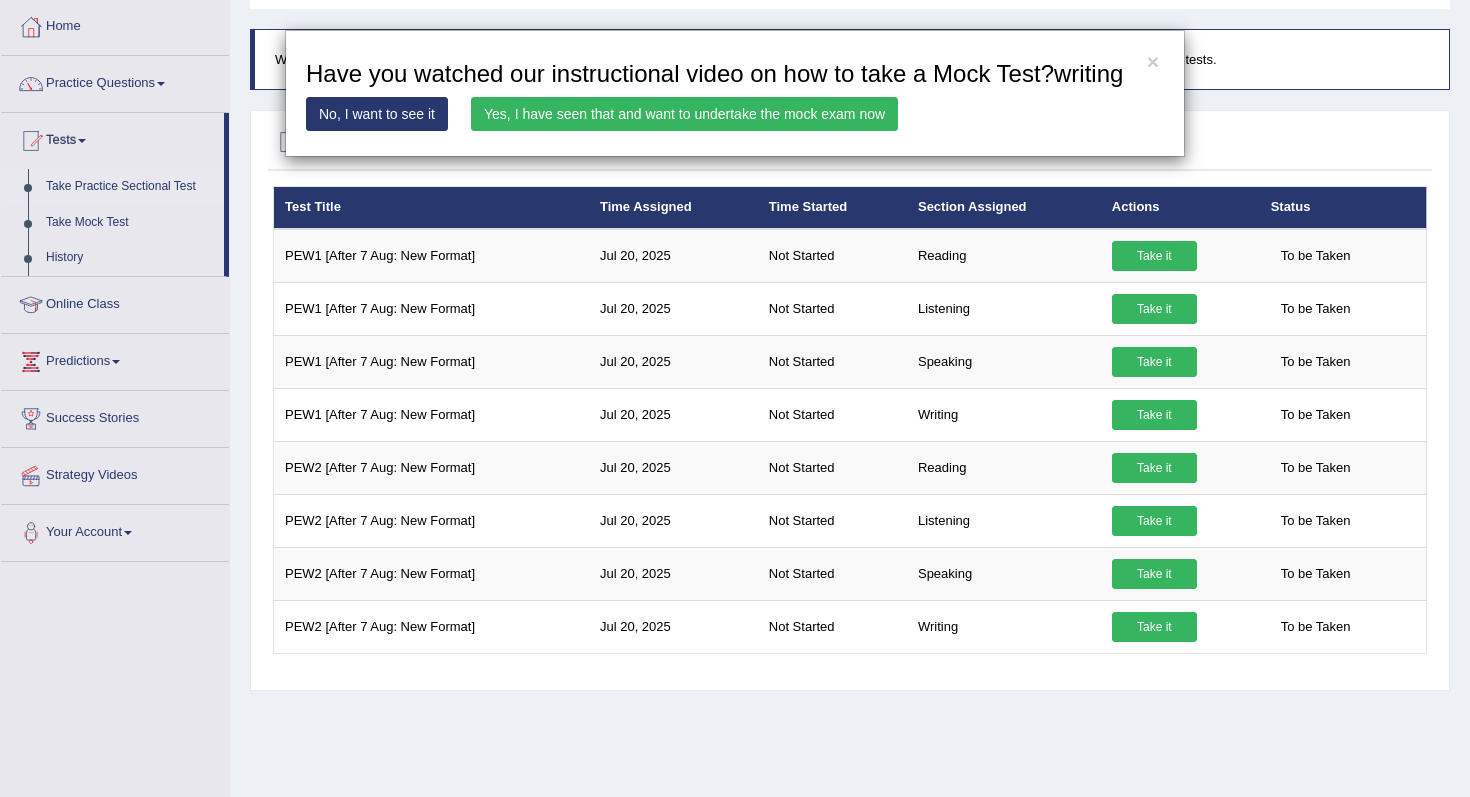click on "Yes, I have seen that and want to undertake the mock exam now" at bounding box center [684, 114] 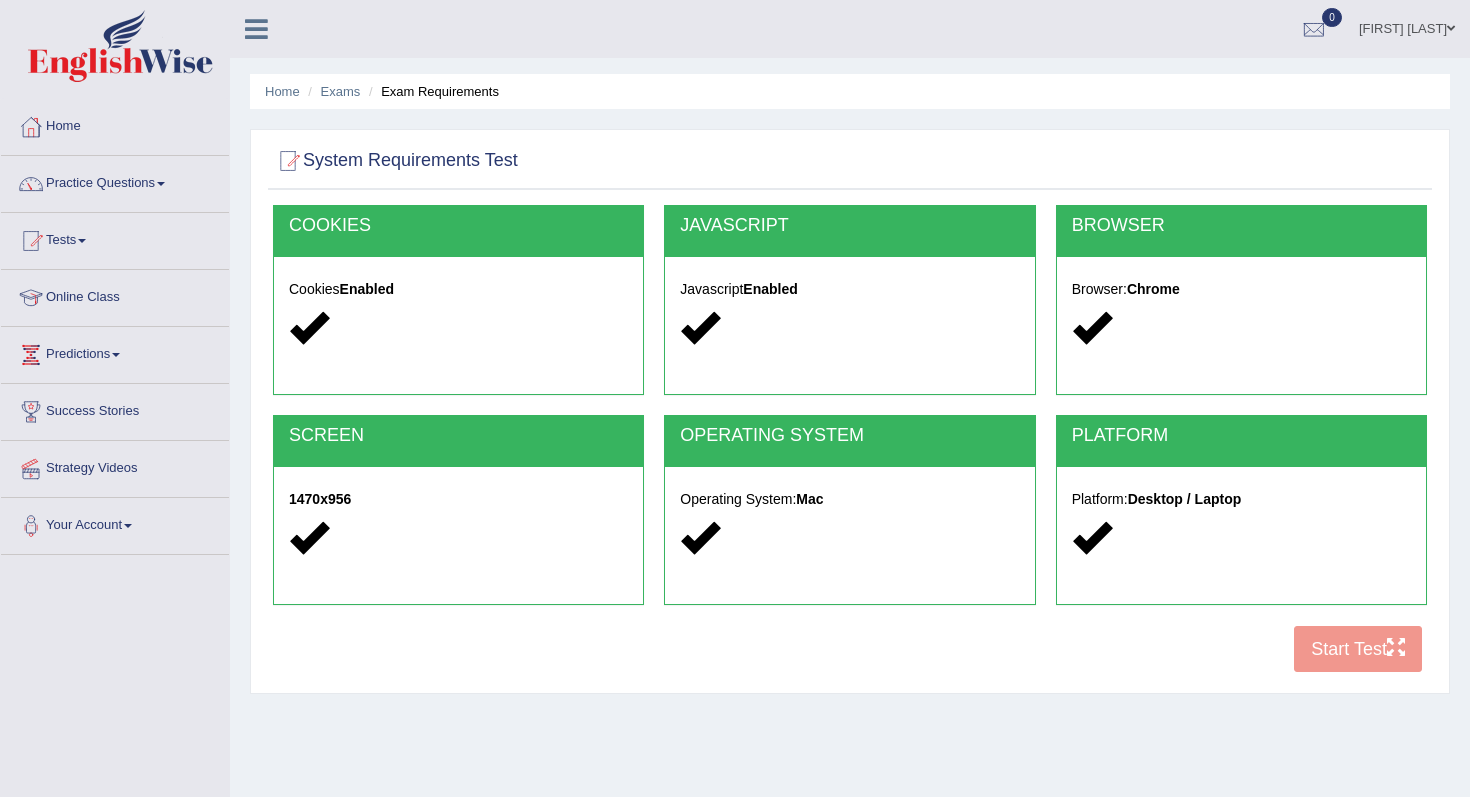 scroll, scrollTop: 0, scrollLeft: 0, axis: both 